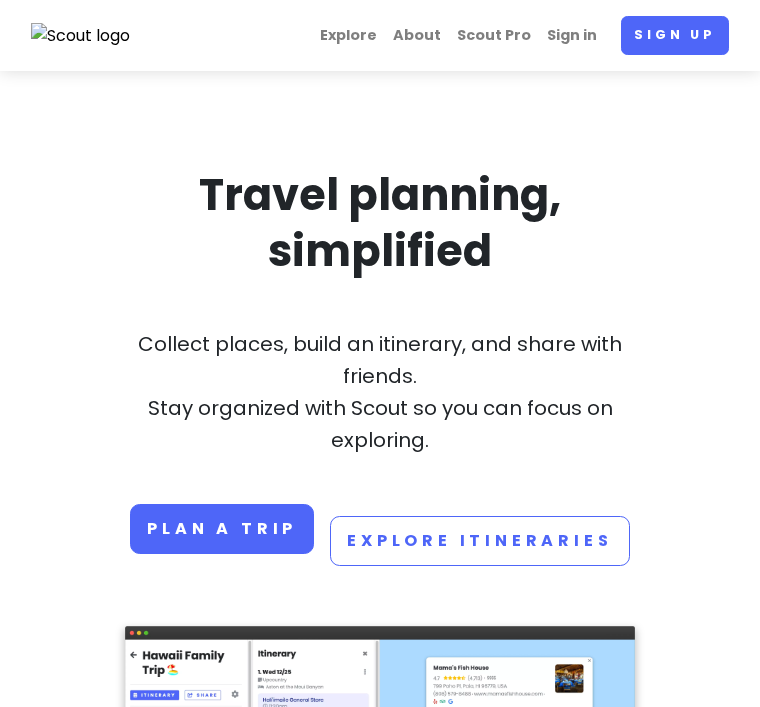 scroll, scrollTop: 0, scrollLeft: 0, axis: both 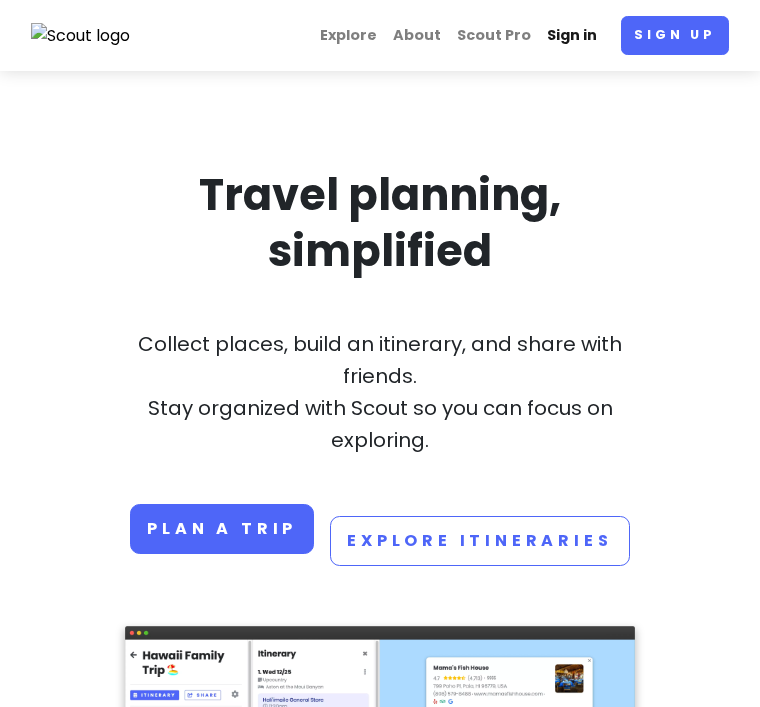click on "Sign in" at bounding box center (572, 35) 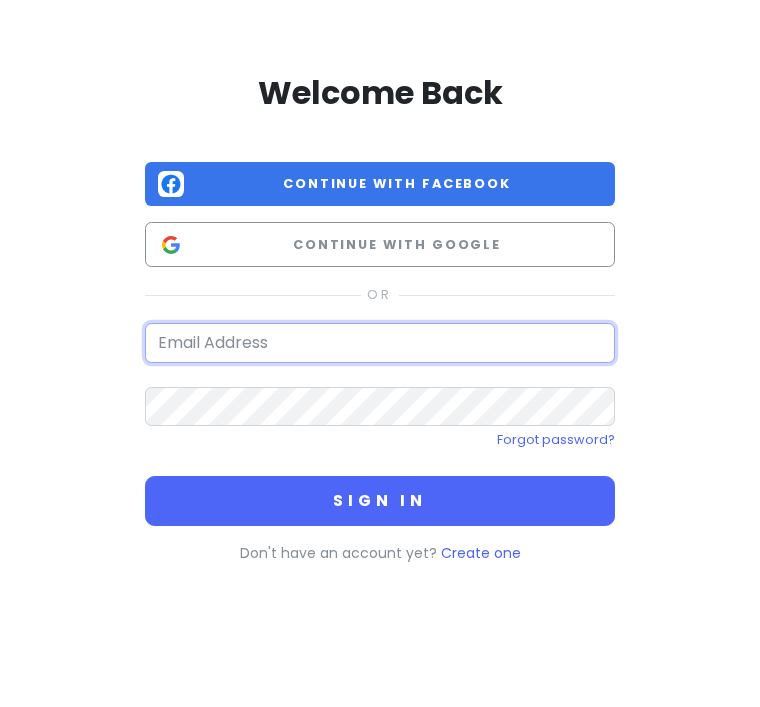 click at bounding box center (380, 343) 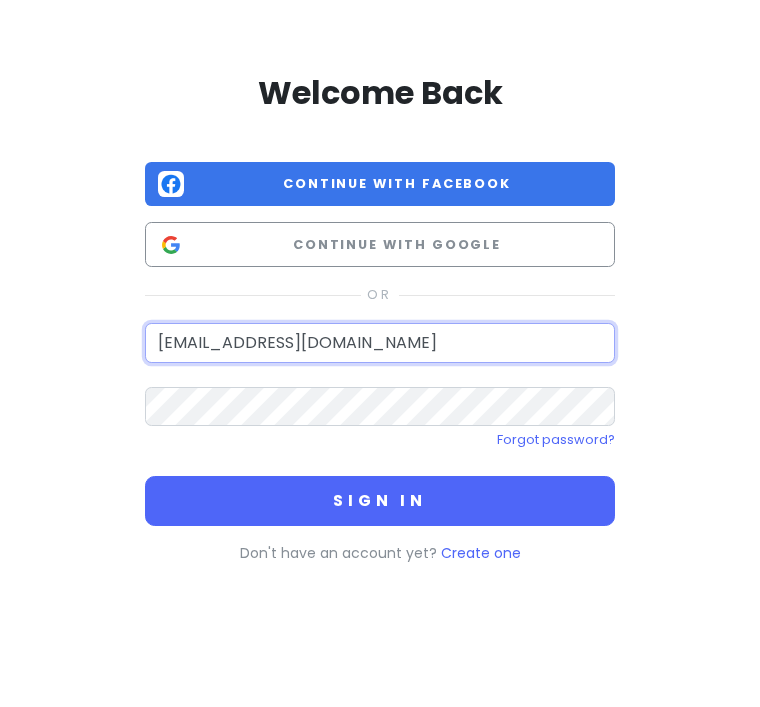 type on "[EMAIL_ADDRESS][DOMAIN_NAME]" 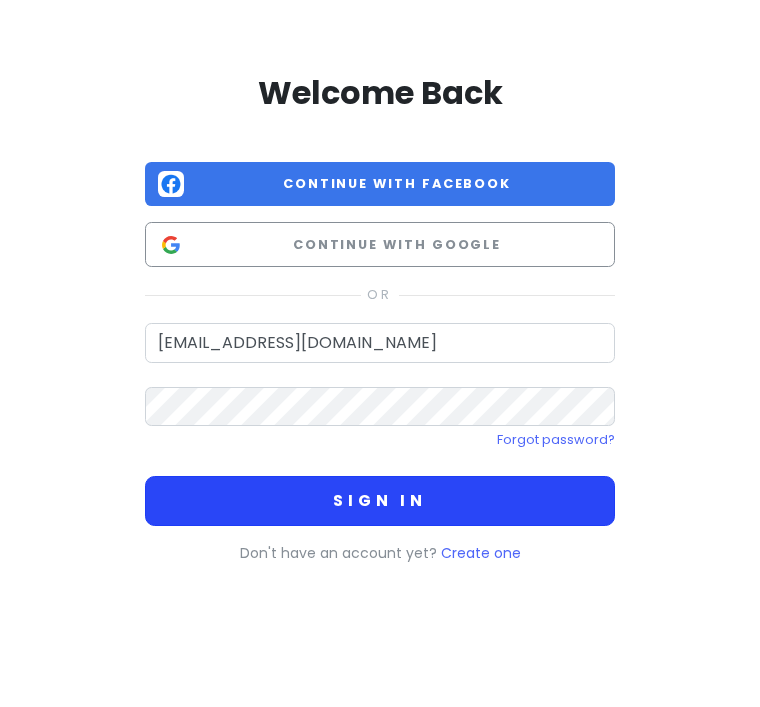 click on "Sign in" at bounding box center [380, 501] 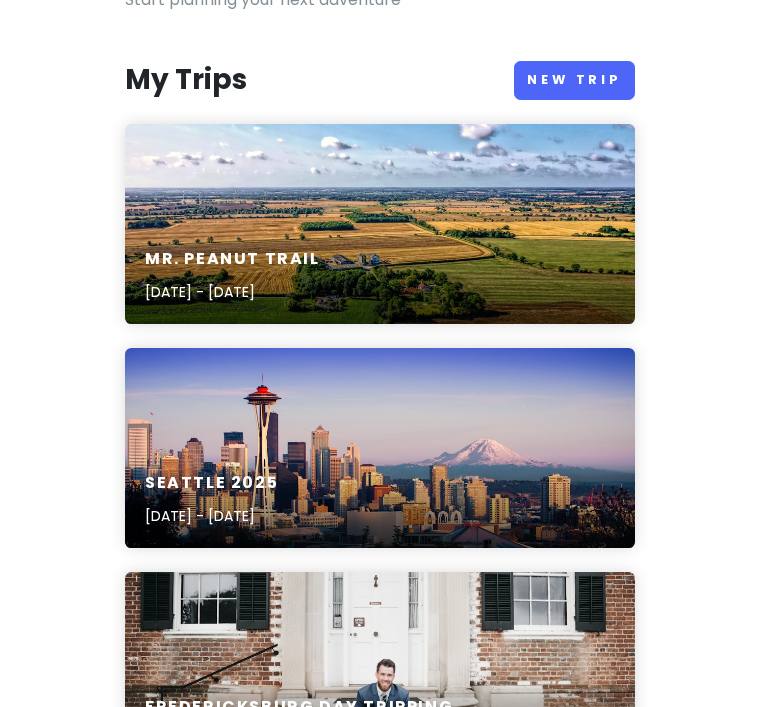 scroll, scrollTop: 251, scrollLeft: 0, axis: vertical 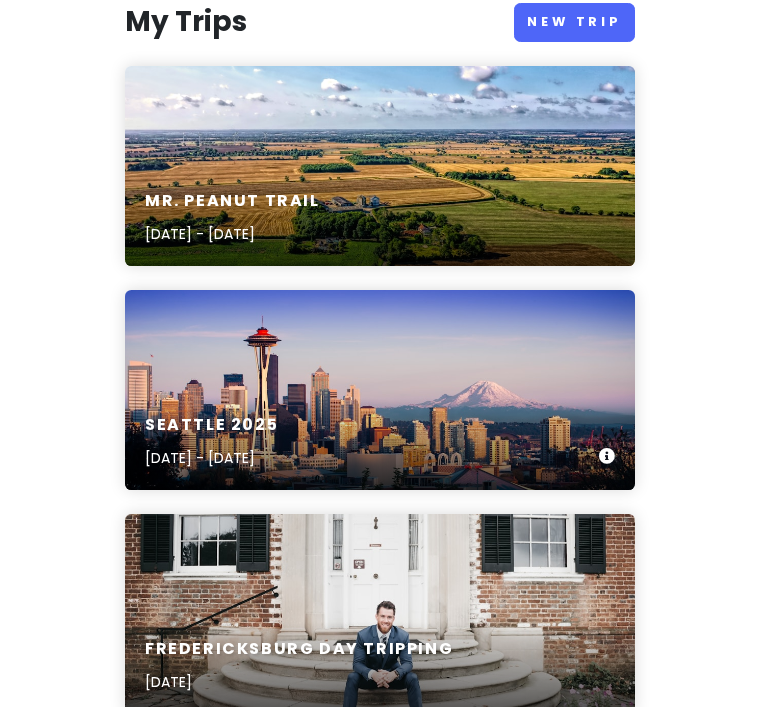 click on "Seattle [DATE], 2025 - [DATE]" at bounding box center [380, 442] 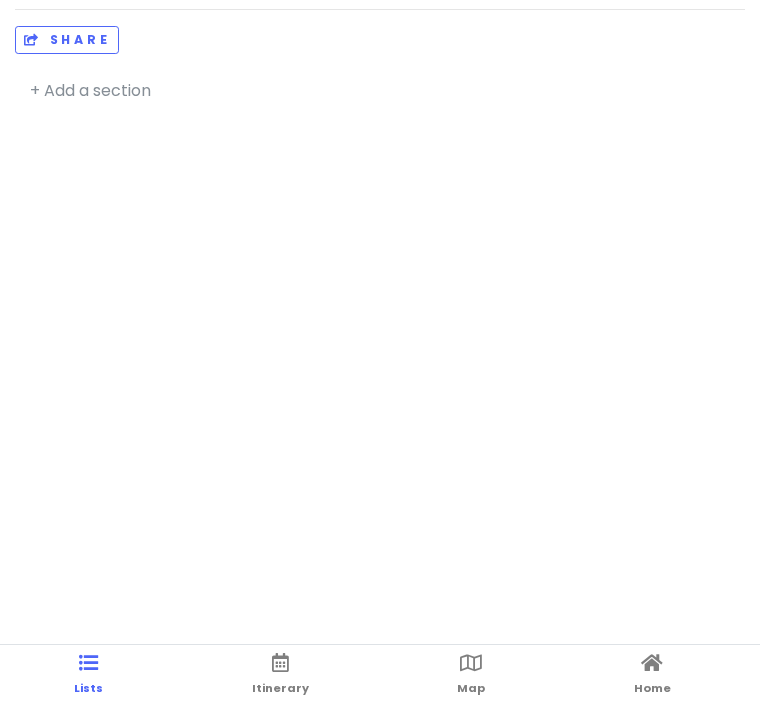 scroll, scrollTop: 0, scrollLeft: 0, axis: both 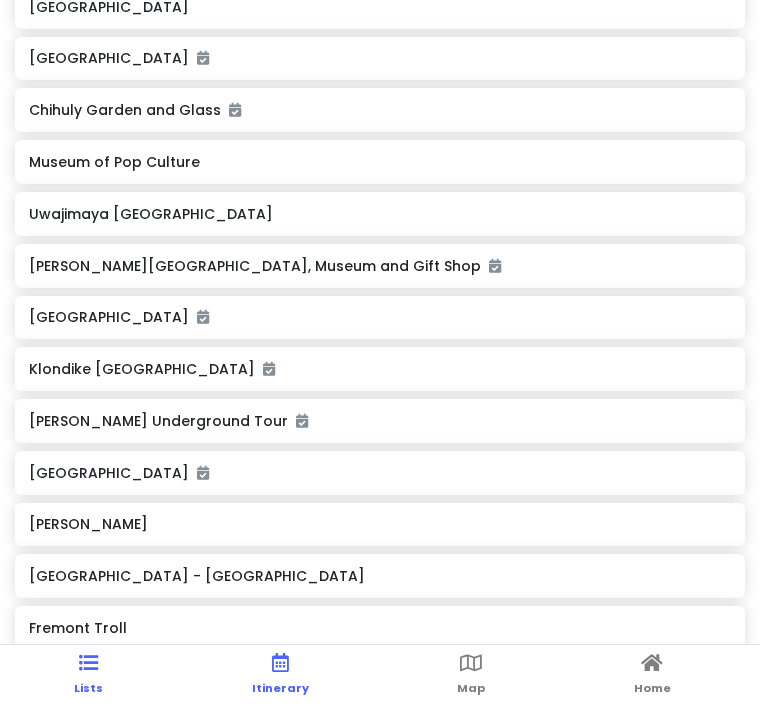 click on "Itinerary" at bounding box center [280, 676] 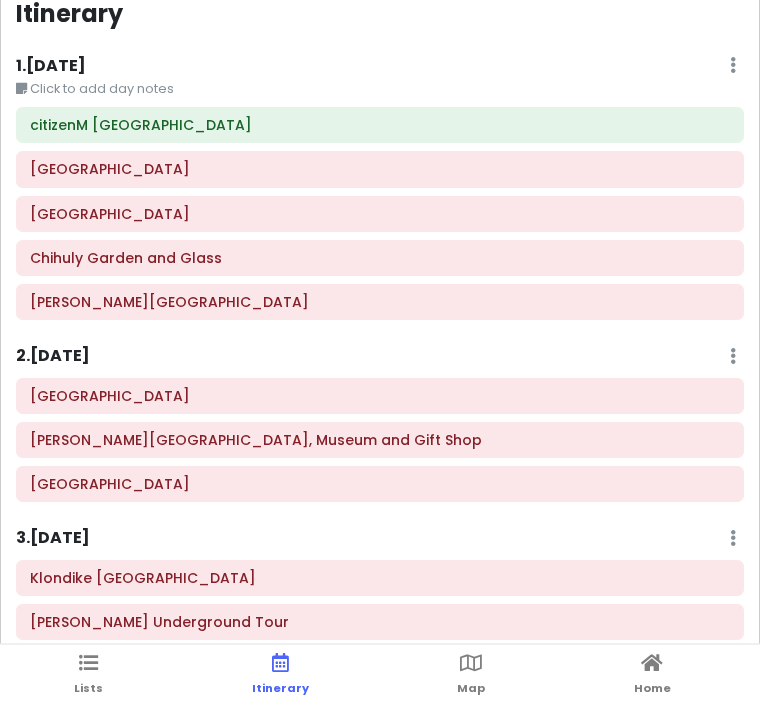 scroll, scrollTop: 26, scrollLeft: 0, axis: vertical 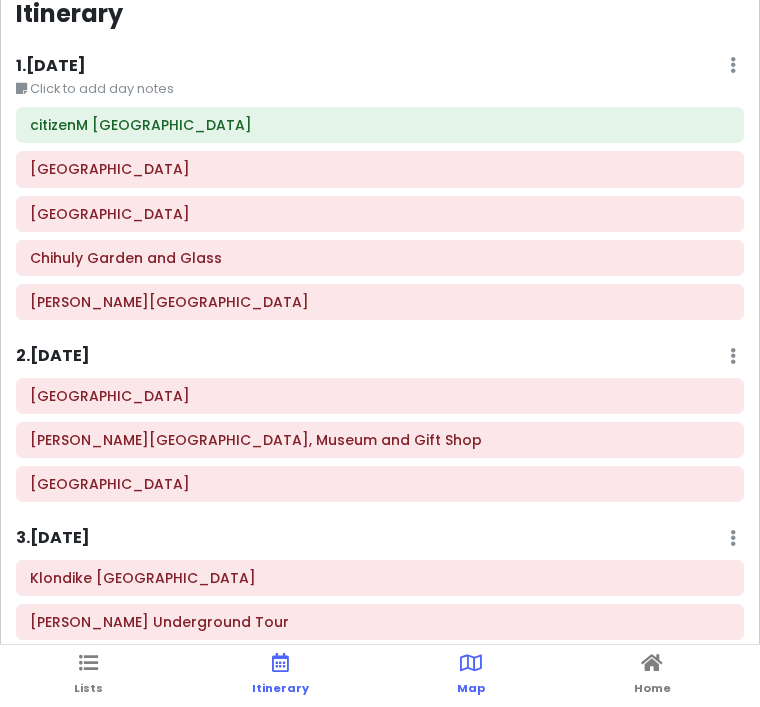 click at bounding box center [471, 663] 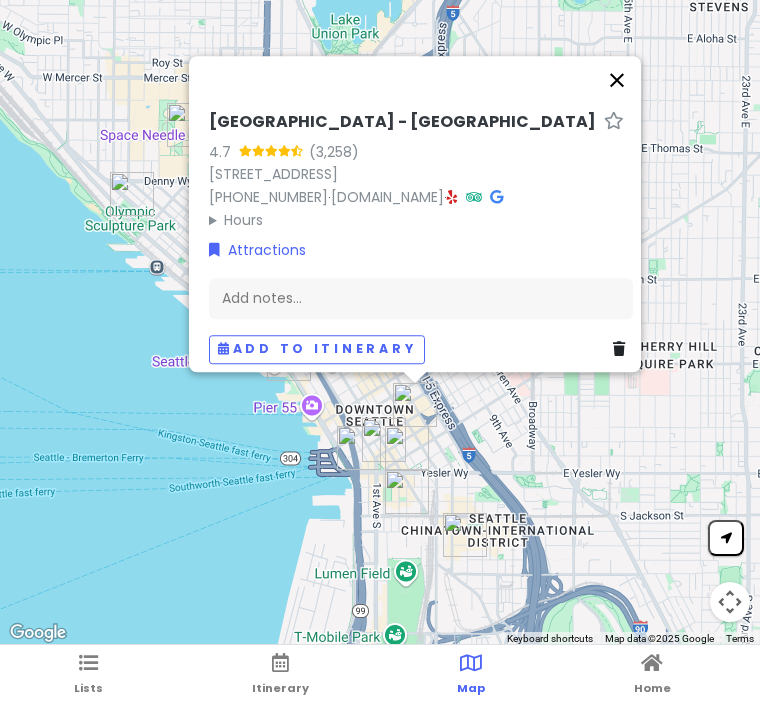 click at bounding box center (617, 80) 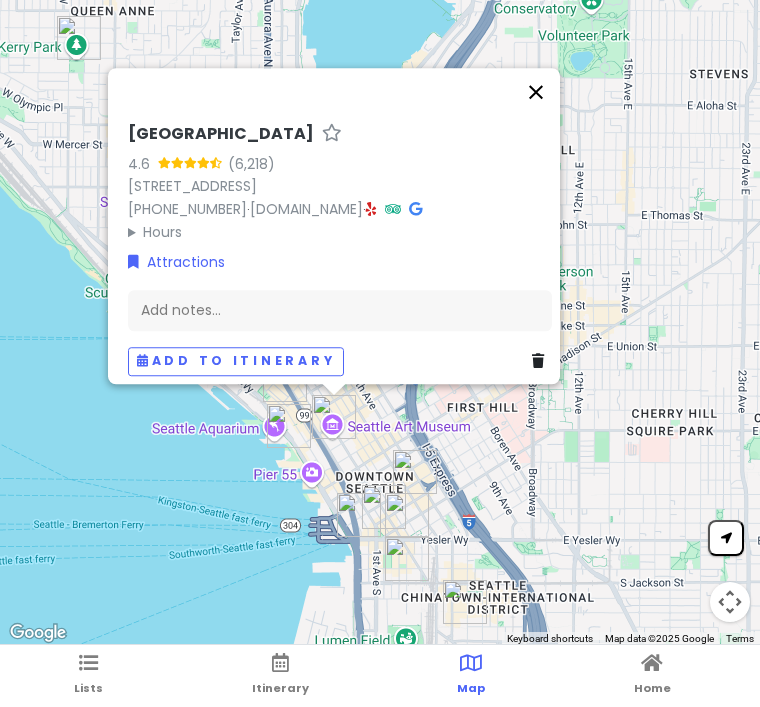 click at bounding box center [536, 92] 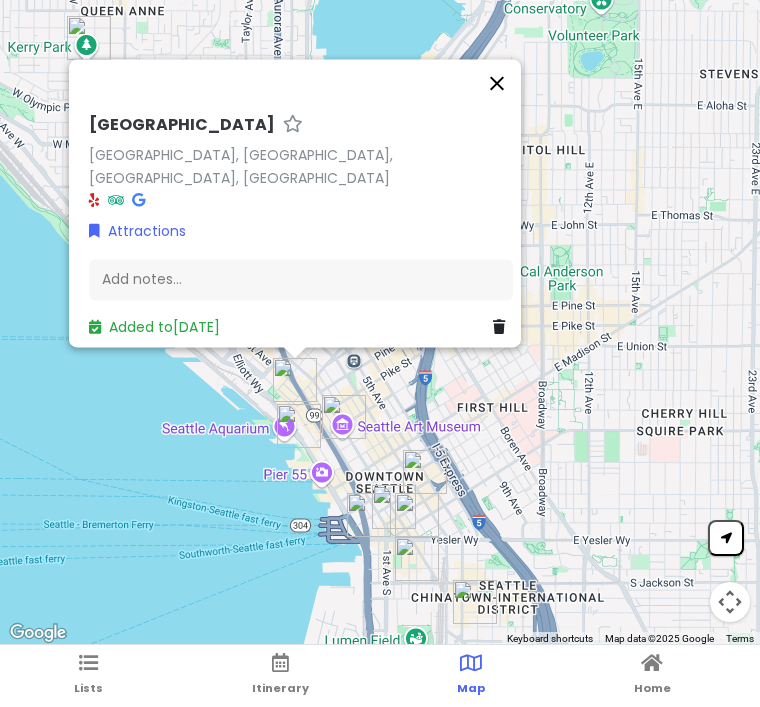 click at bounding box center [497, 83] 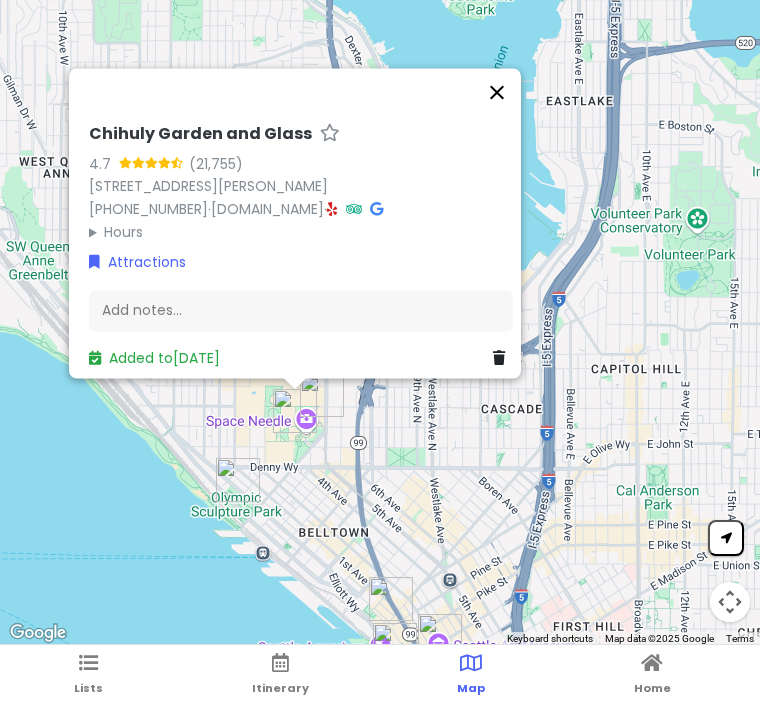 click at bounding box center (497, 92) 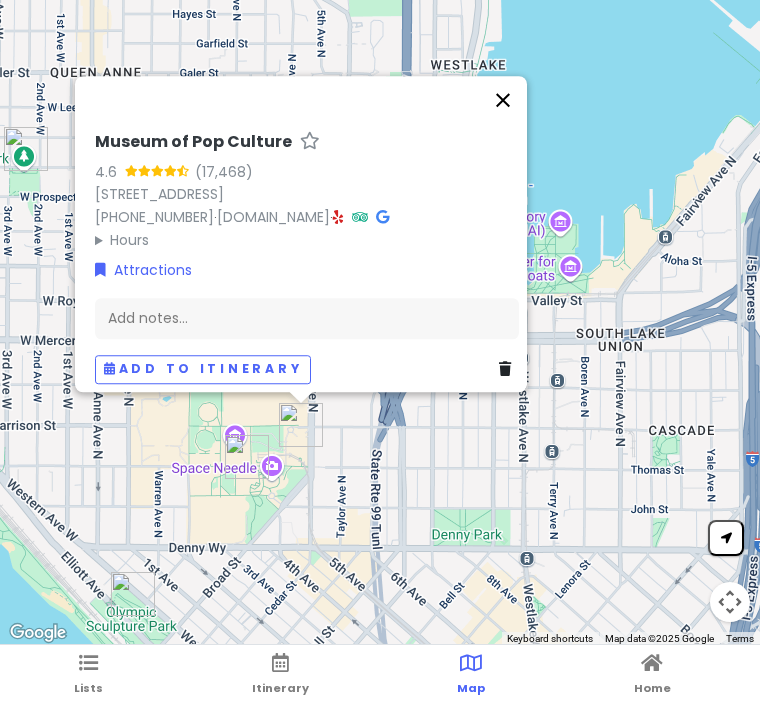 click at bounding box center [503, 100] 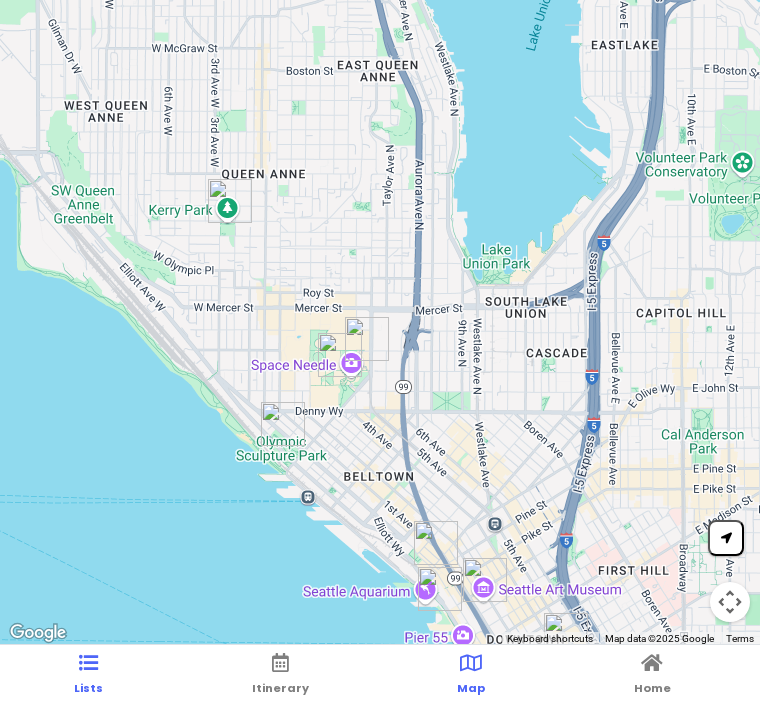 click on "Lists" at bounding box center [88, 676] 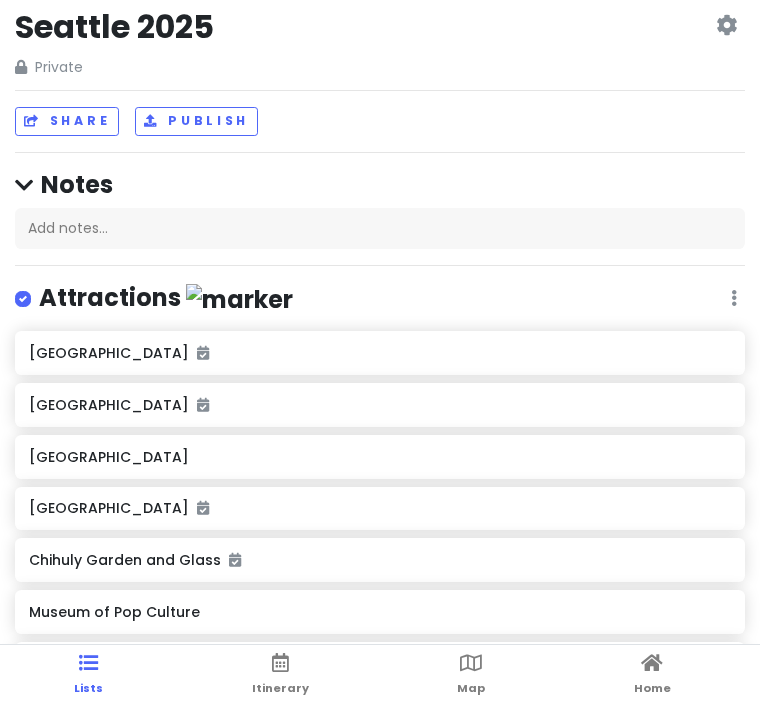 scroll, scrollTop: 19, scrollLeft: 0, axis: vertical 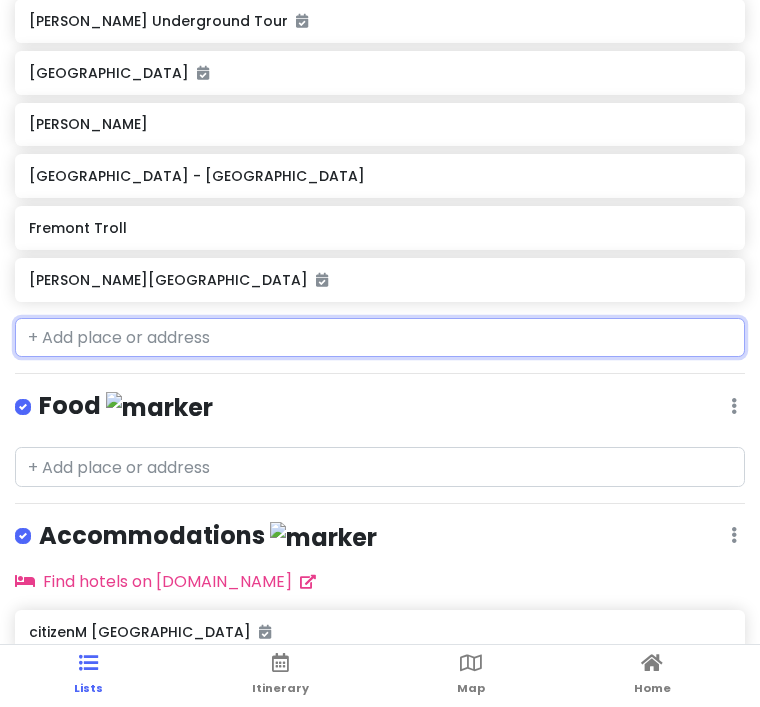 click at bounding box center [380, 338] 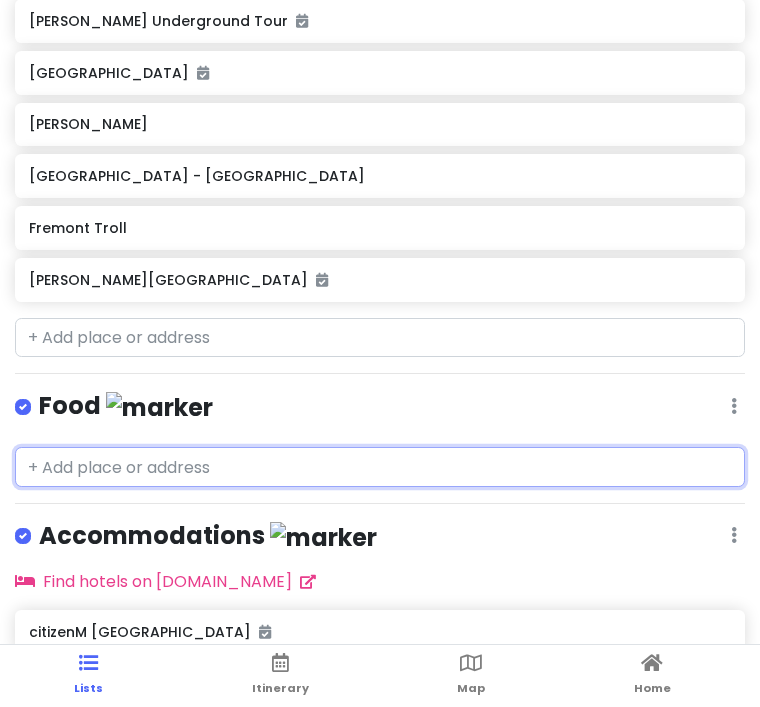click at bounding box center [380, 467] 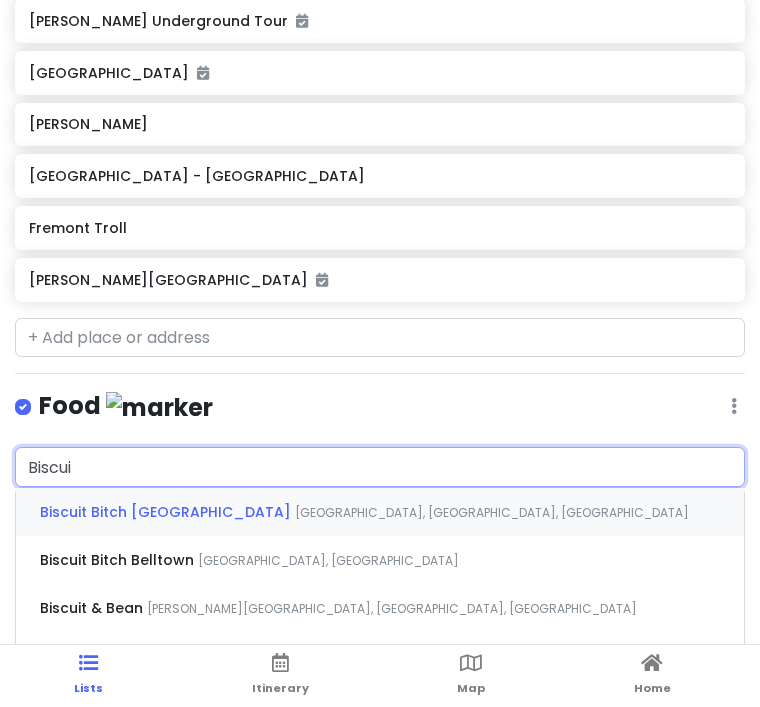 type on "Biscuit" 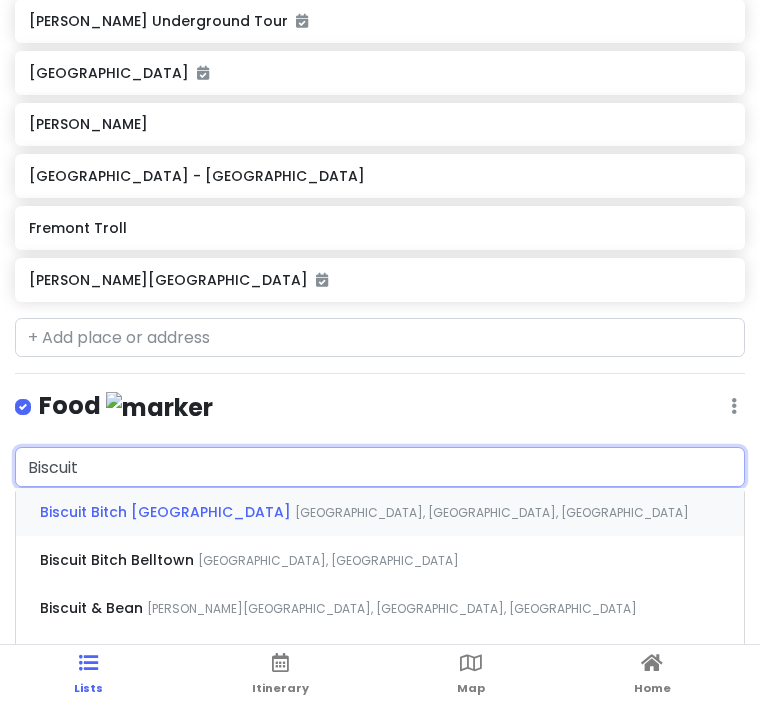click on "Biscuit Bitch [GEOGRAPHIC_DATA]" at bounding box center [167, 512] 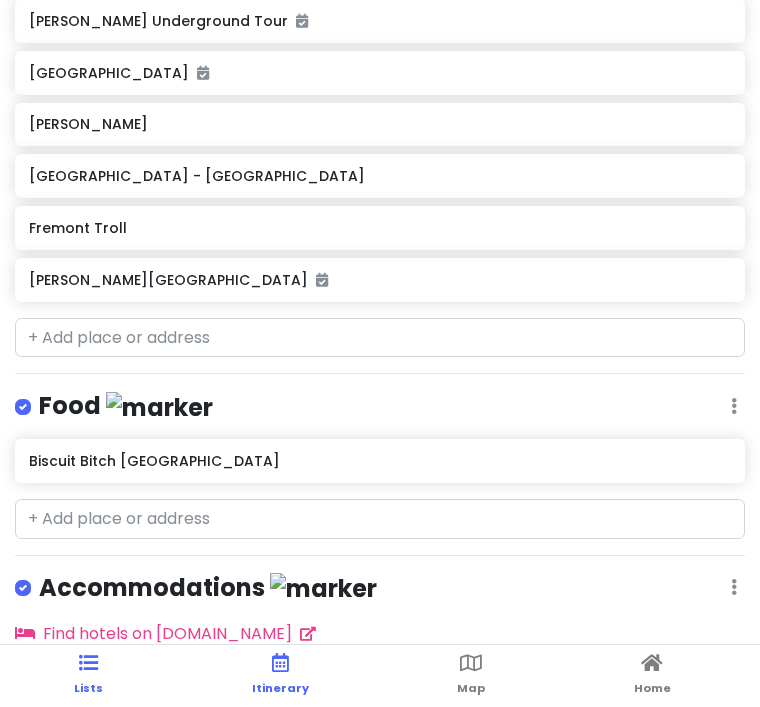 click at bounding box center (280, 663) 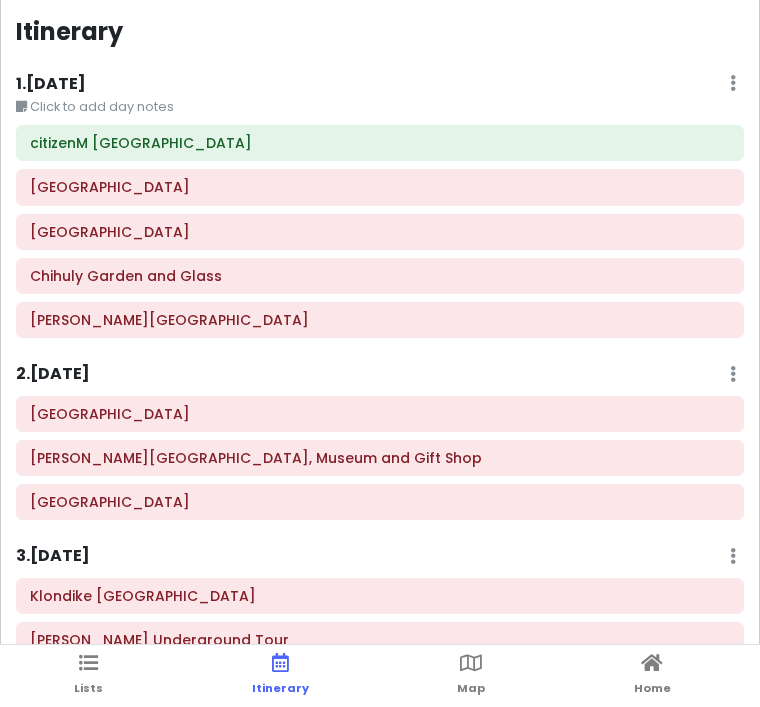 scroll, scrollTop: 8, scrollLeft: 0, axis: vertical 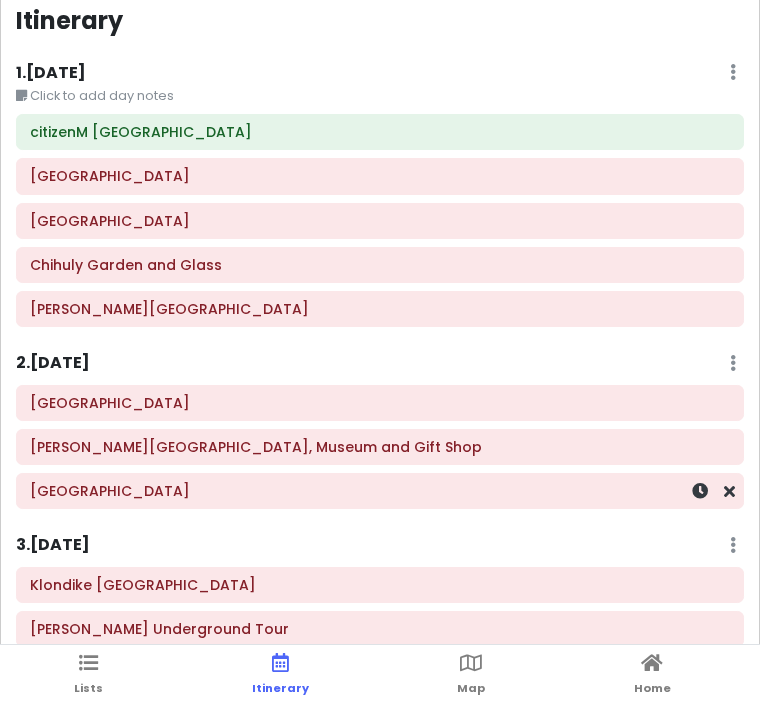 click at bounding box center [733, 72] 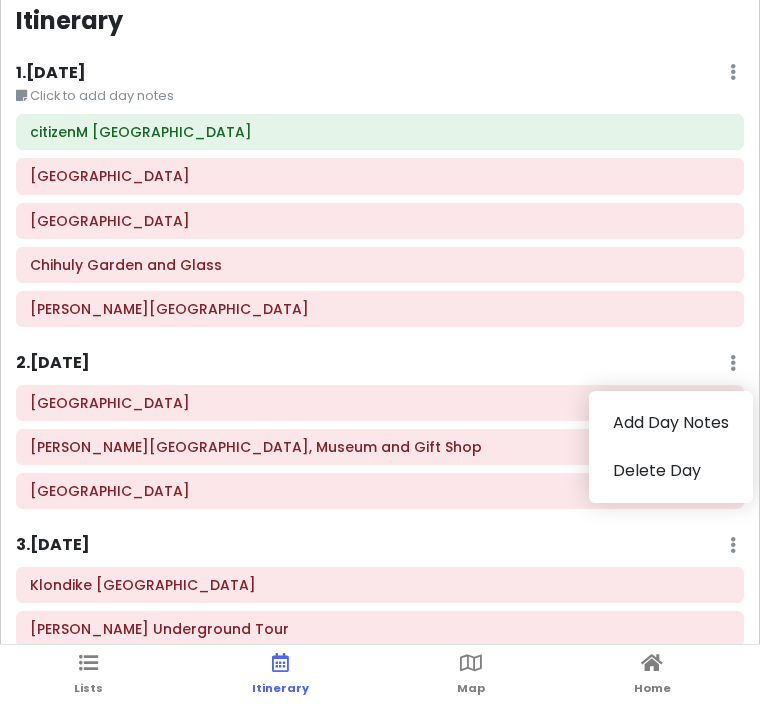 click at bounding box center (733, 363) 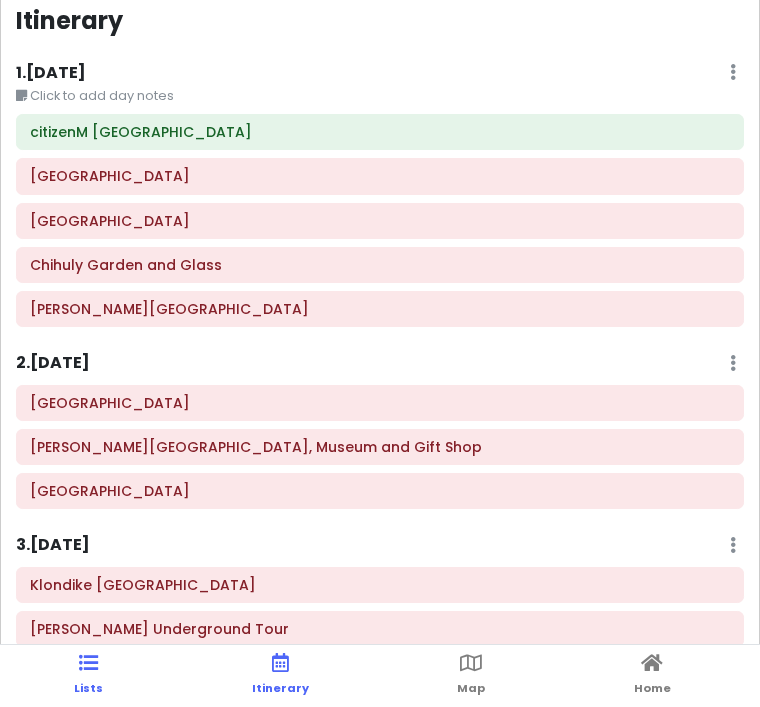 click on "Lists" at bounding box center [88, 688] 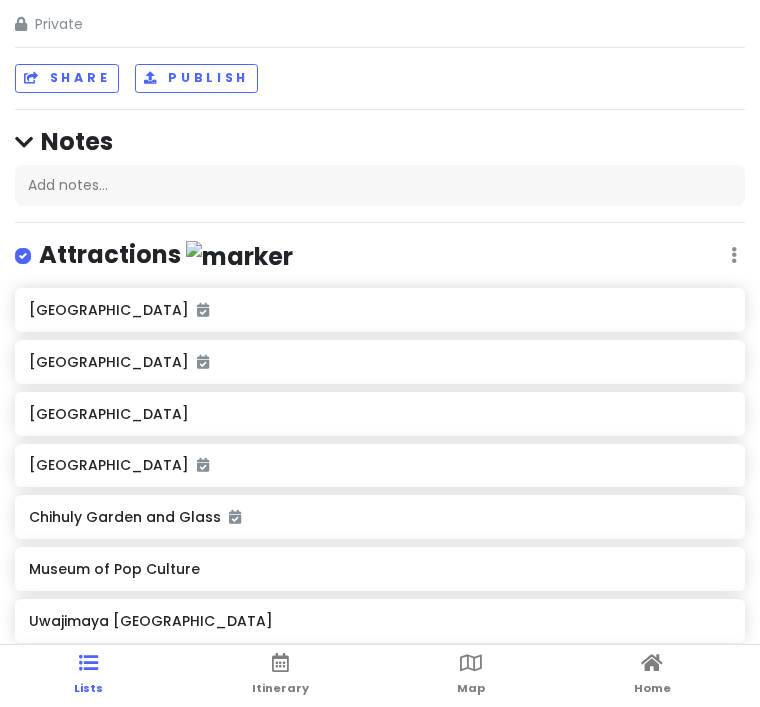 scroll, scrollTop: 83, scrollLeft: 0, axis: vertical 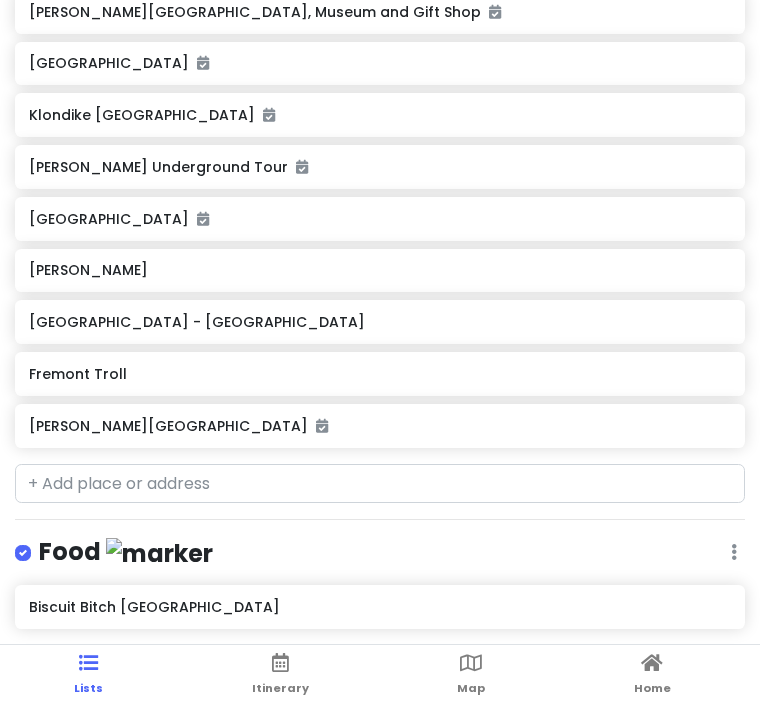 click on "Biscuit Bitch [GEOGRAPHIC_DATA]" at bounding box center [379, 607] 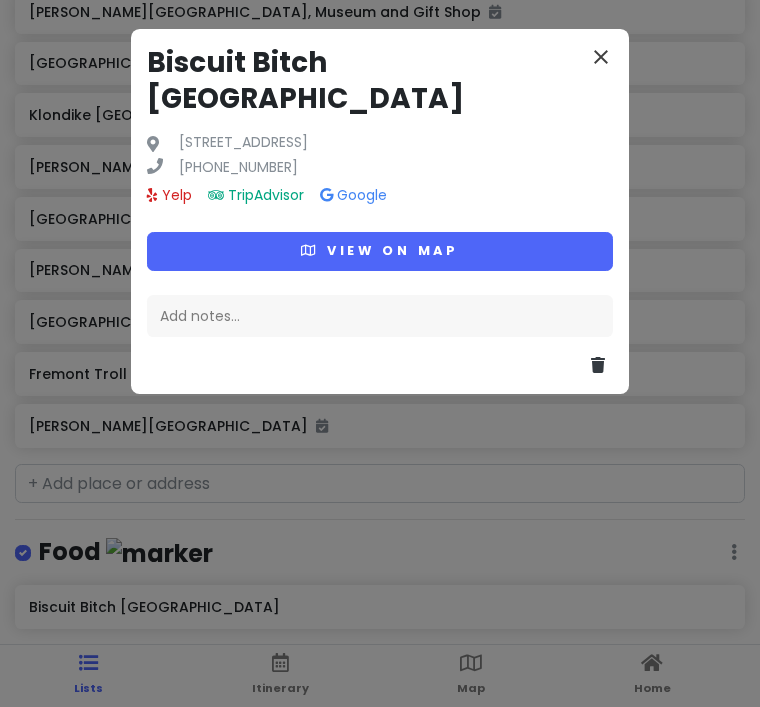 click on "close" at bounding box center (601, 57) 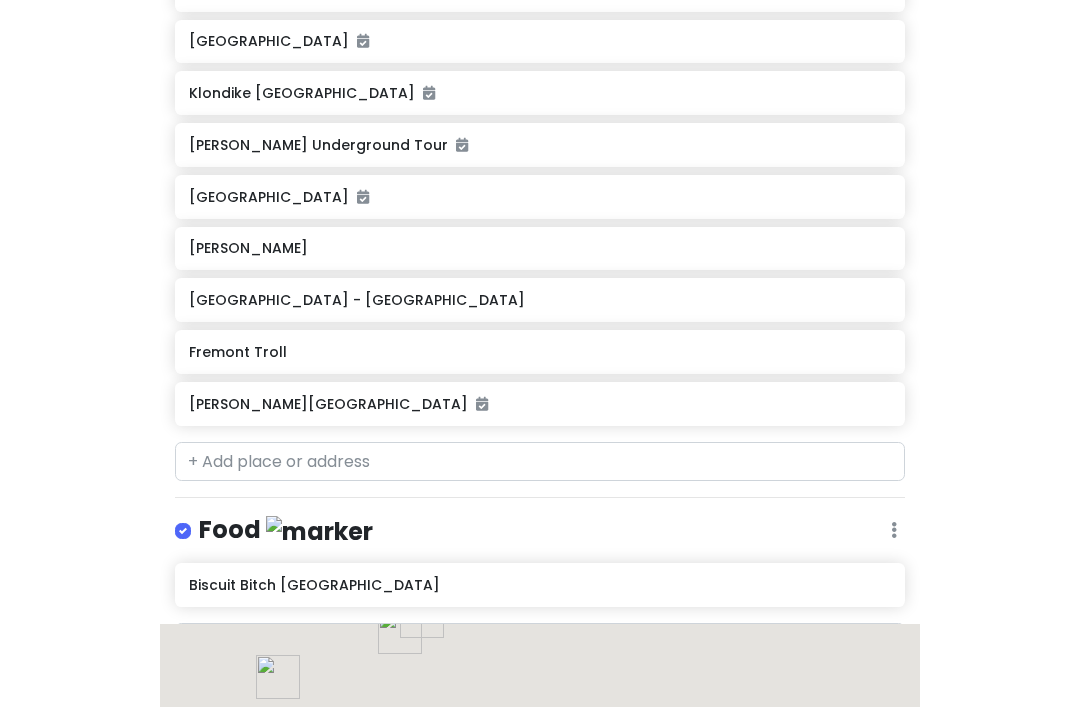 scroll, scrollTop: 64, scrollLeft: 0, axis: vertical 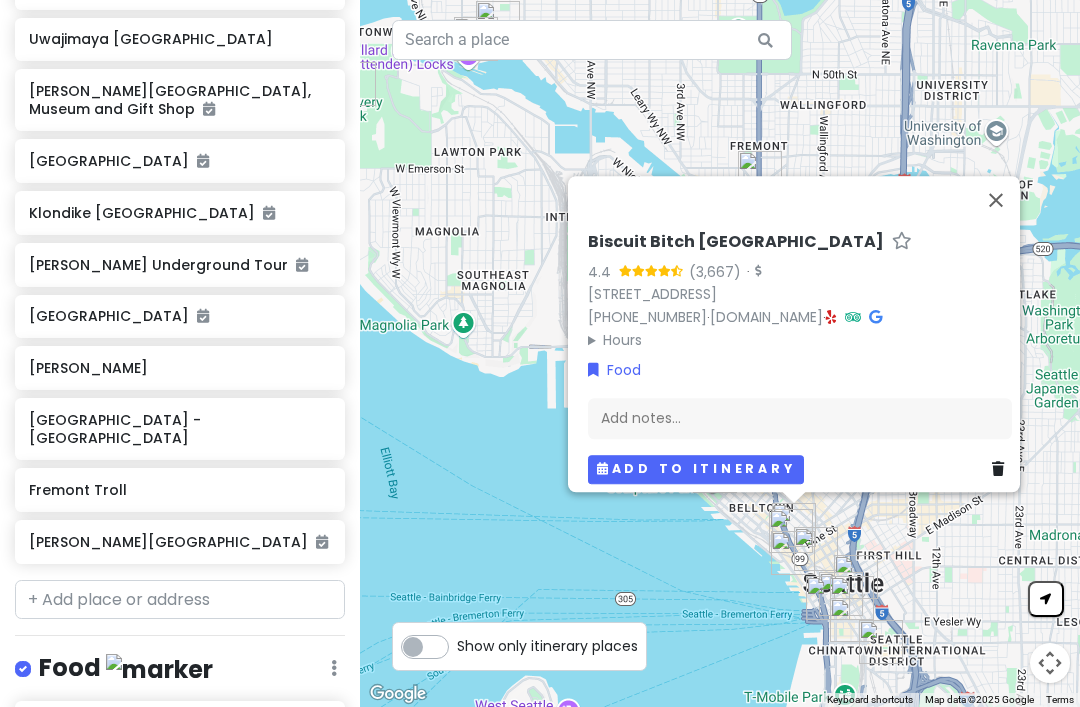 click on "Add to itinerary" at bounding box center (696, 469) 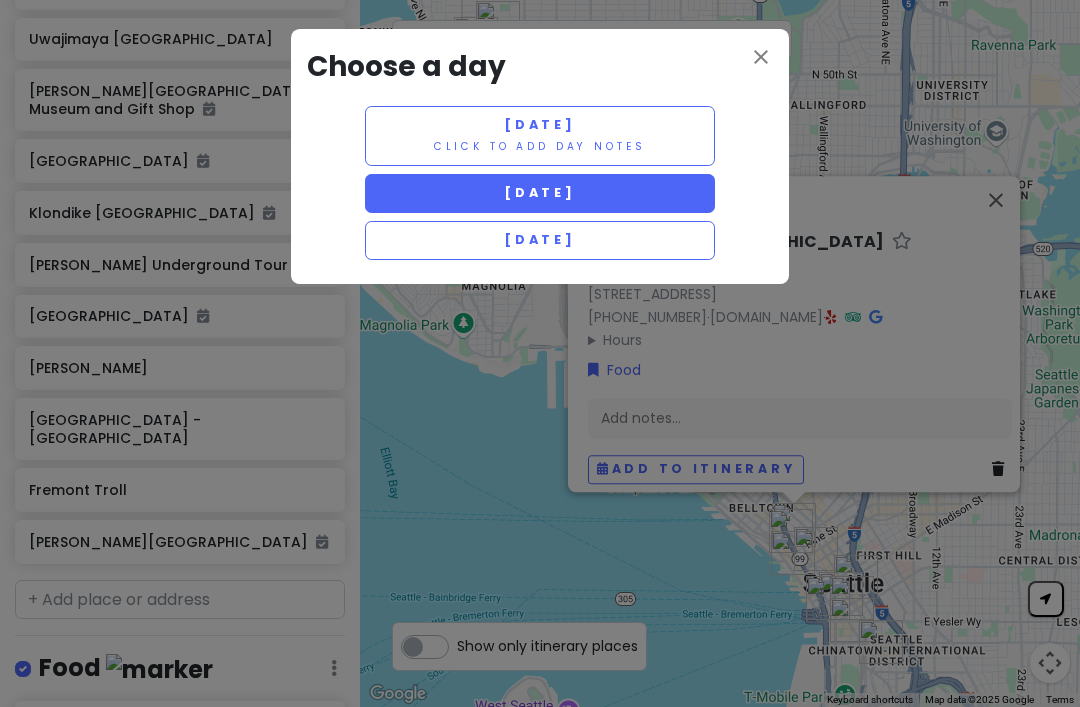 click on "[DATE]" at bounding box center [540, 193] 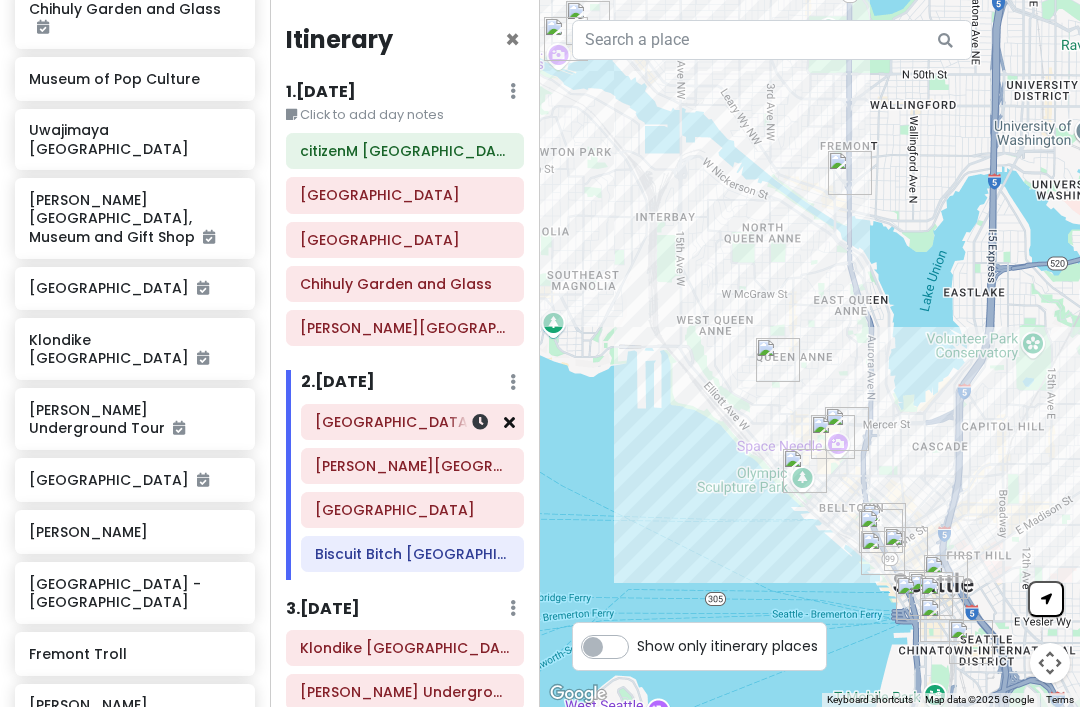 click at bounding box center (509, 422) 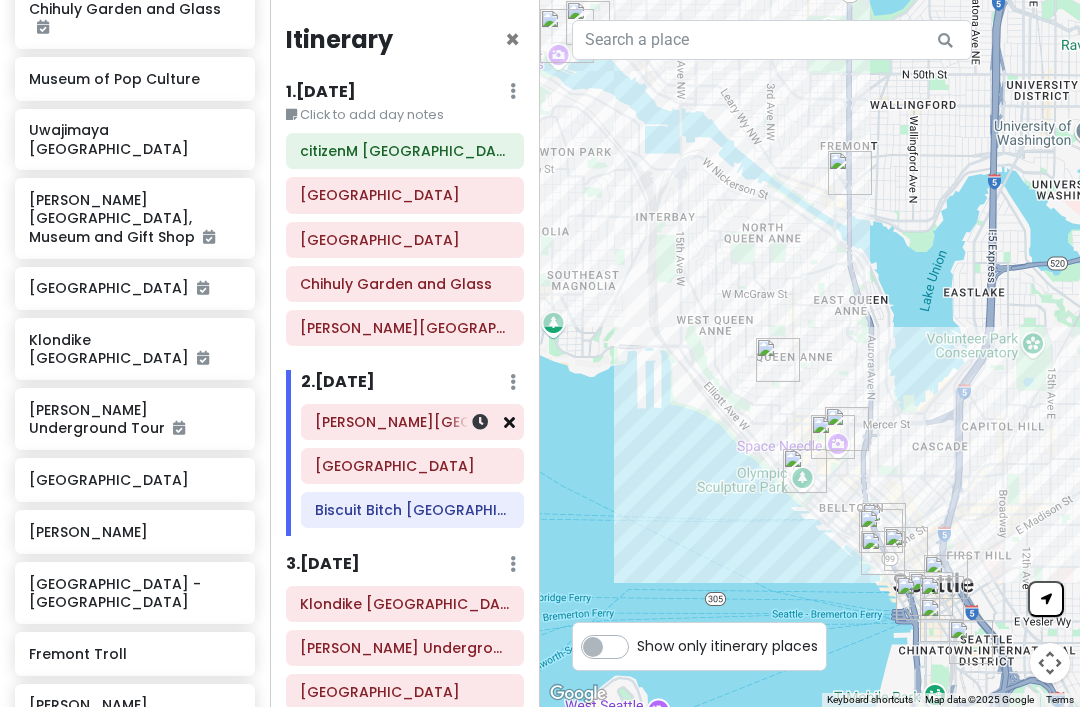 click at bounding box center [509, 422] 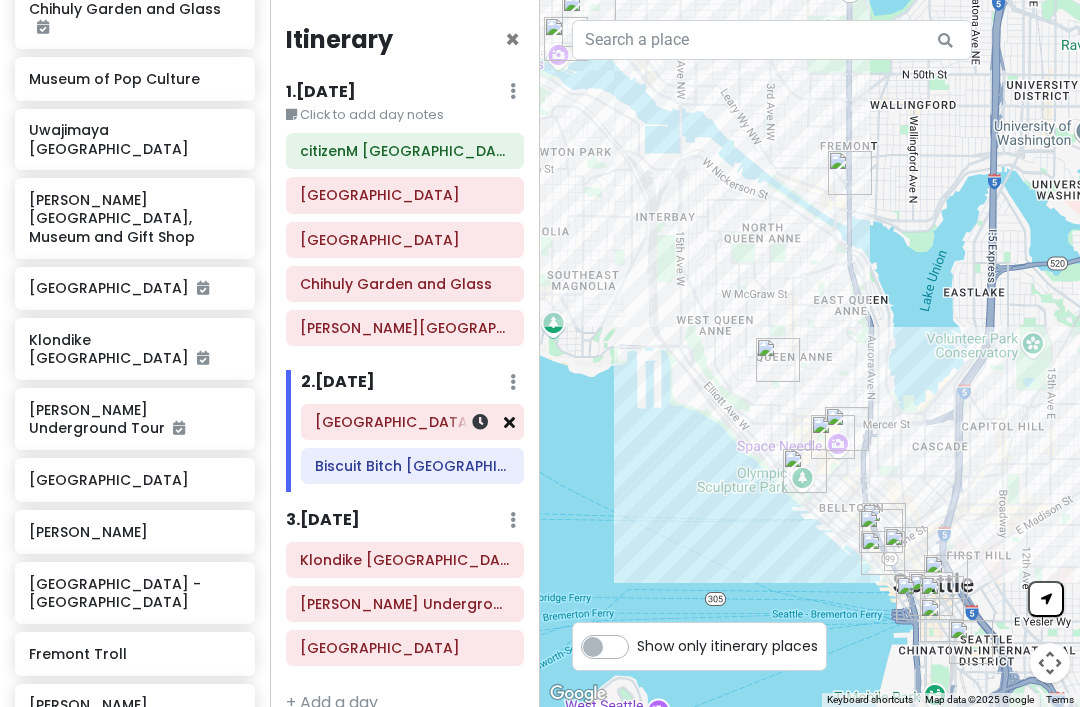 click at bounding box center (509, 422) 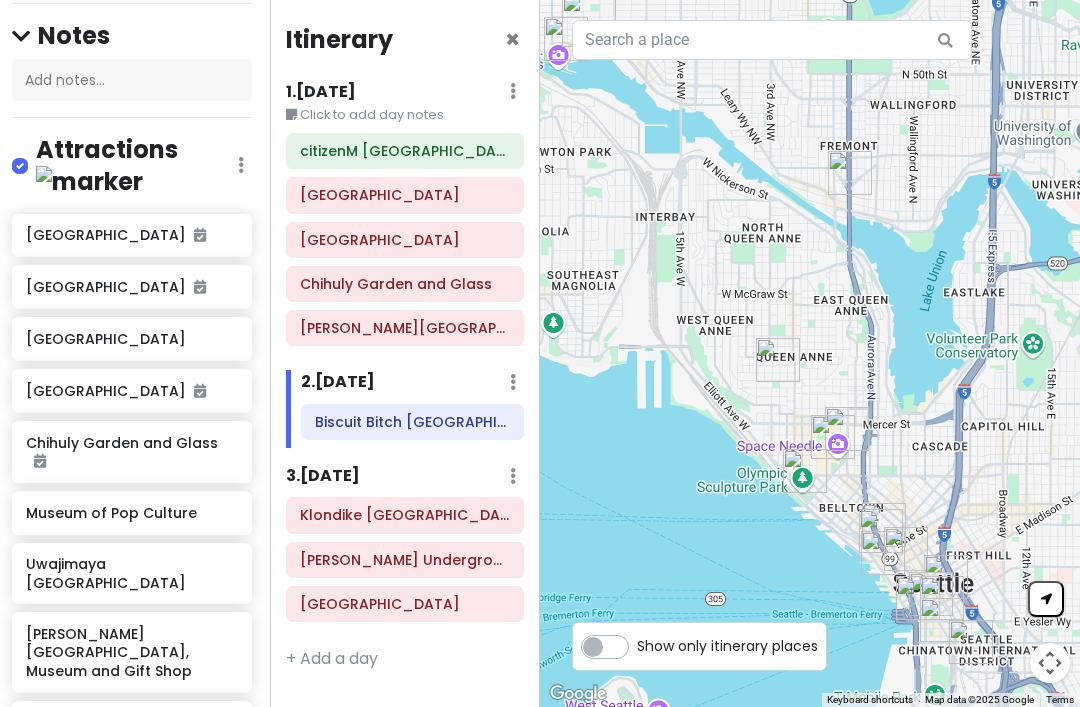 scroll, scrollTop: 234, scrollLeft: 1, axis: both 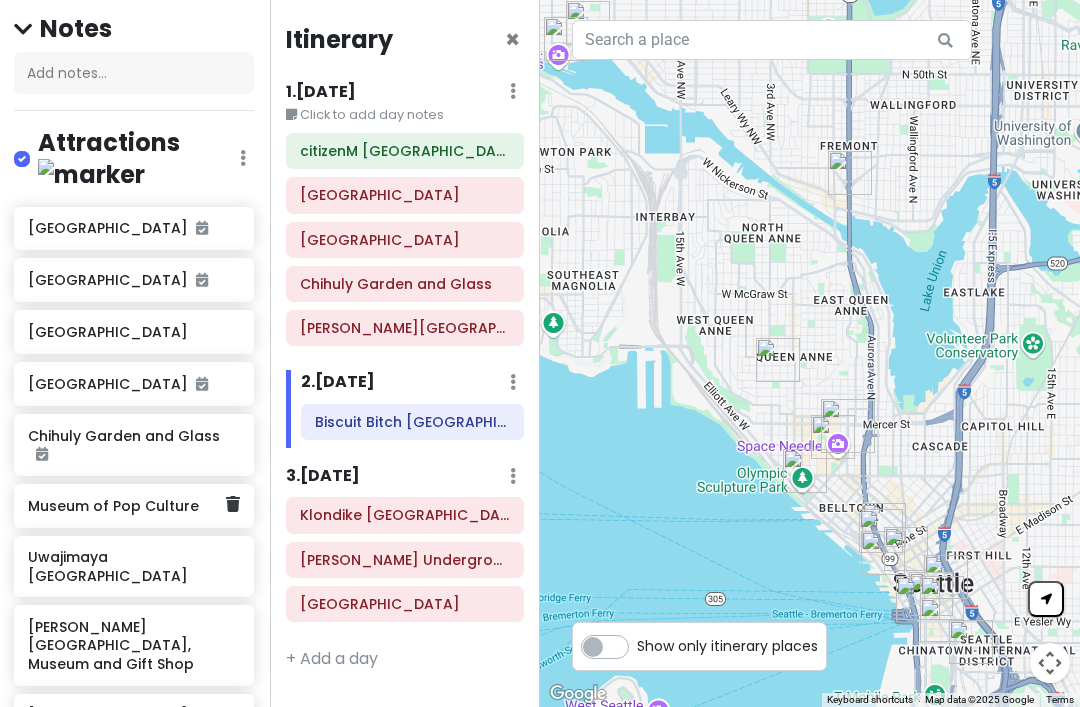 click on "Museum of Pop Culture" at bounding box center [126, 506] 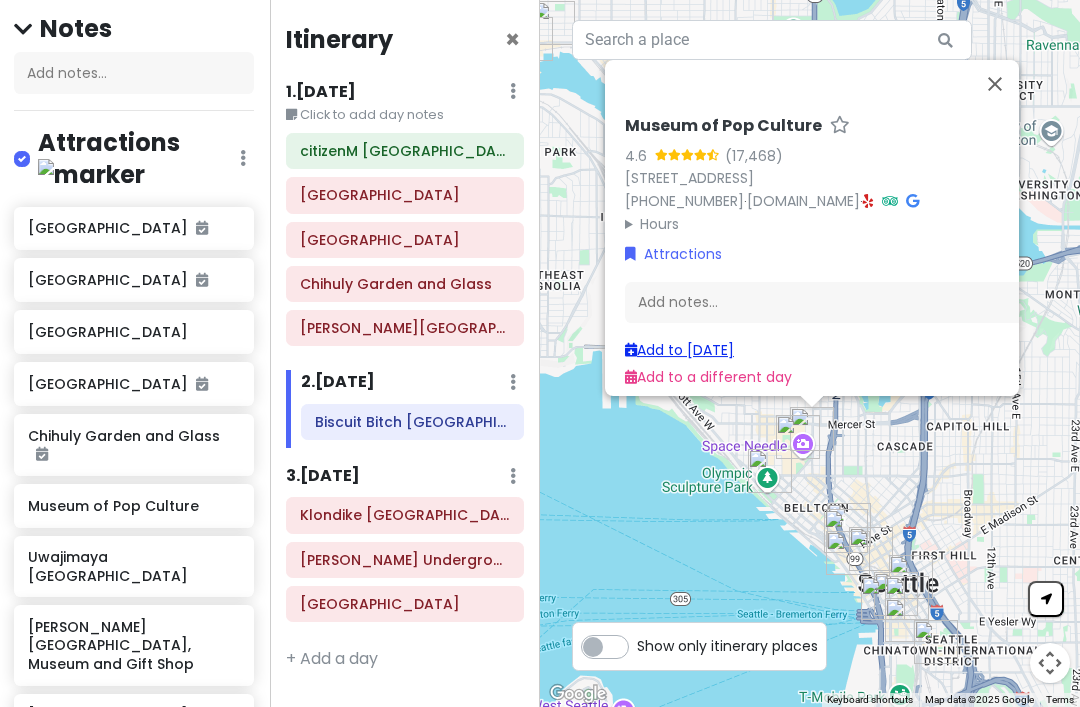 click on "Add to   [DATE]" at bounding box center (679, 350) 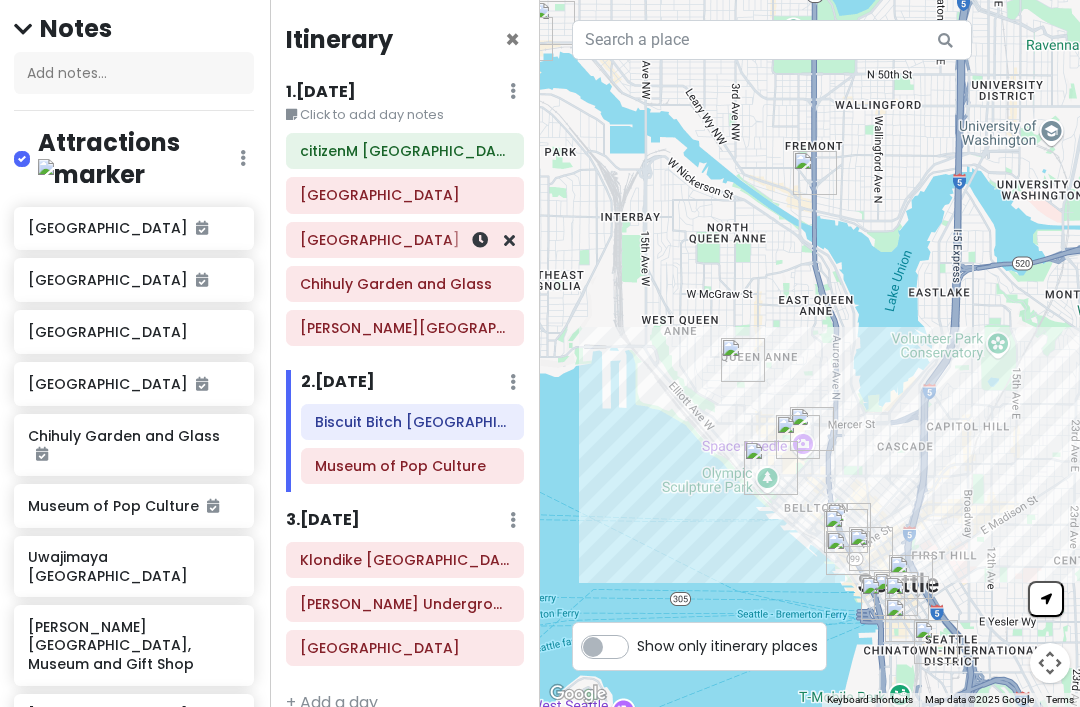 click on "[GEOGRAPHIC_DATA]" at bounding box center (405, 240) 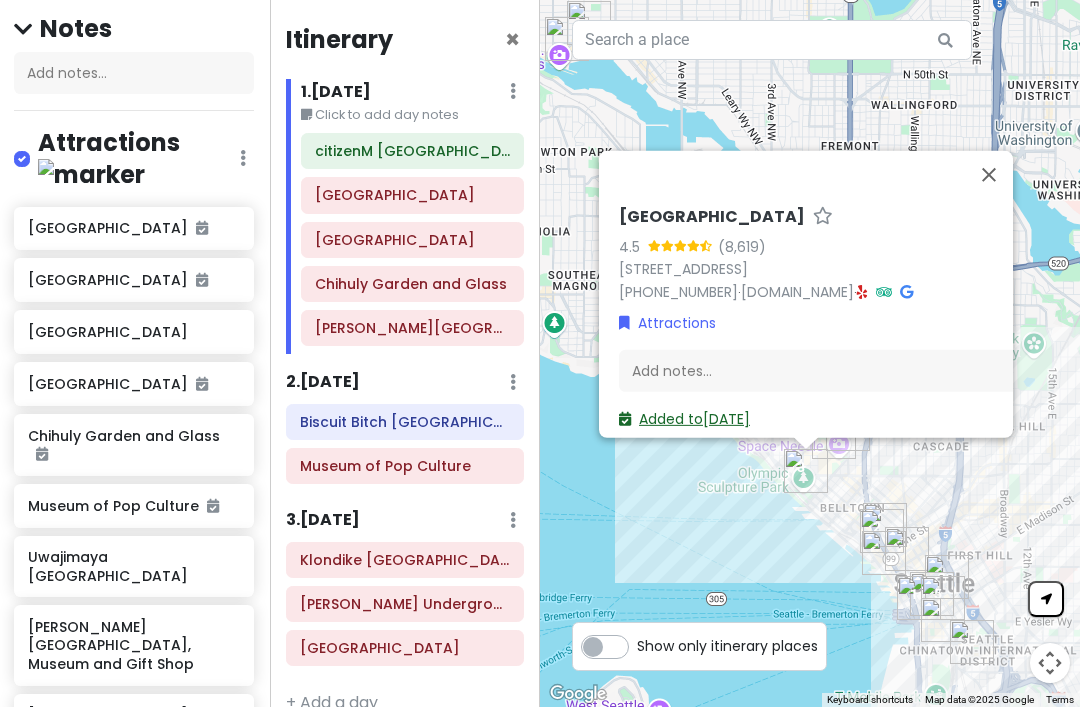 click on "Added to  [DATE]" at bounding box center [684, 418] 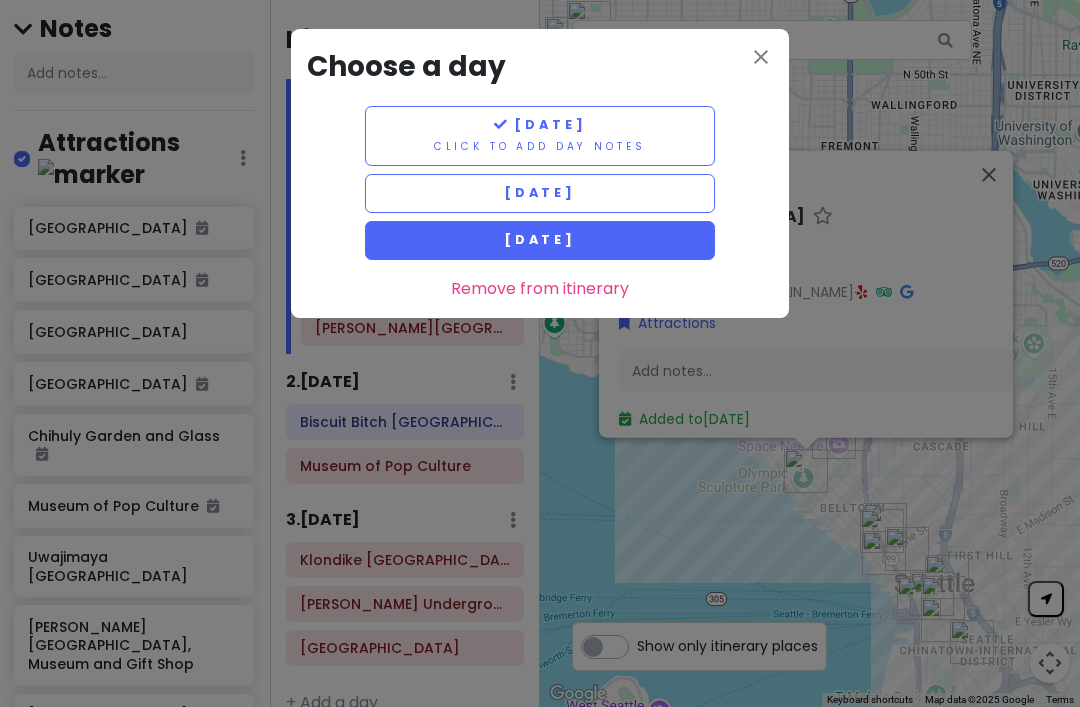 click on "[DATE]" at bounding box center (540, 240) 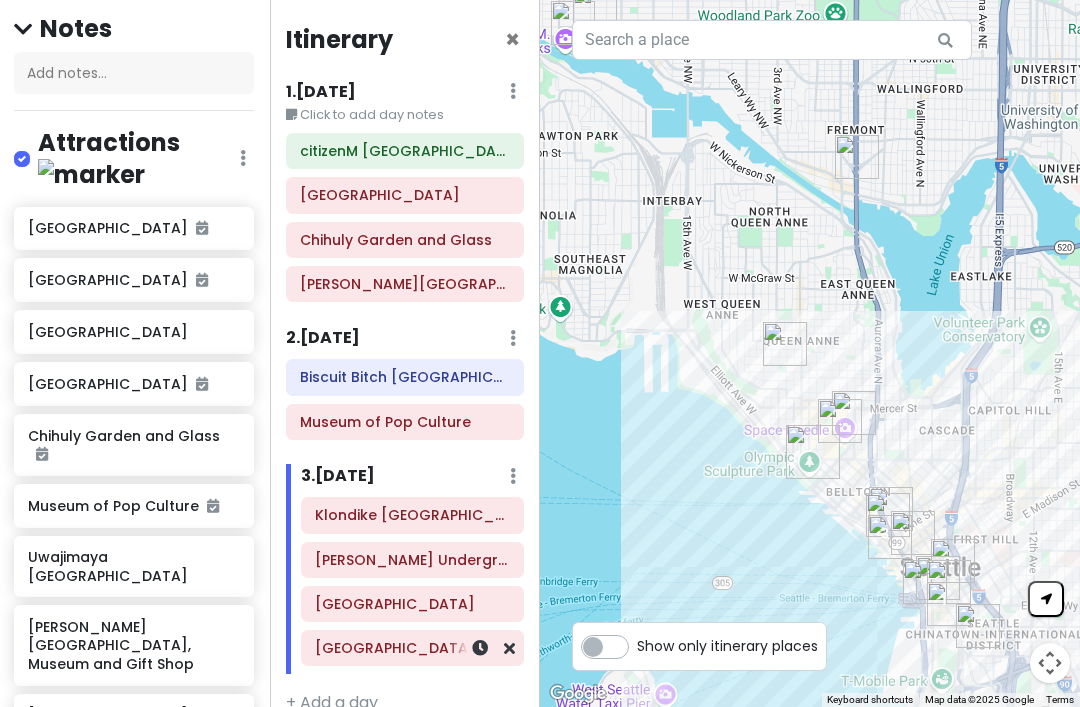 click on "[GEOGRAPHIC_DATA]" at bounding box center (412, 648) 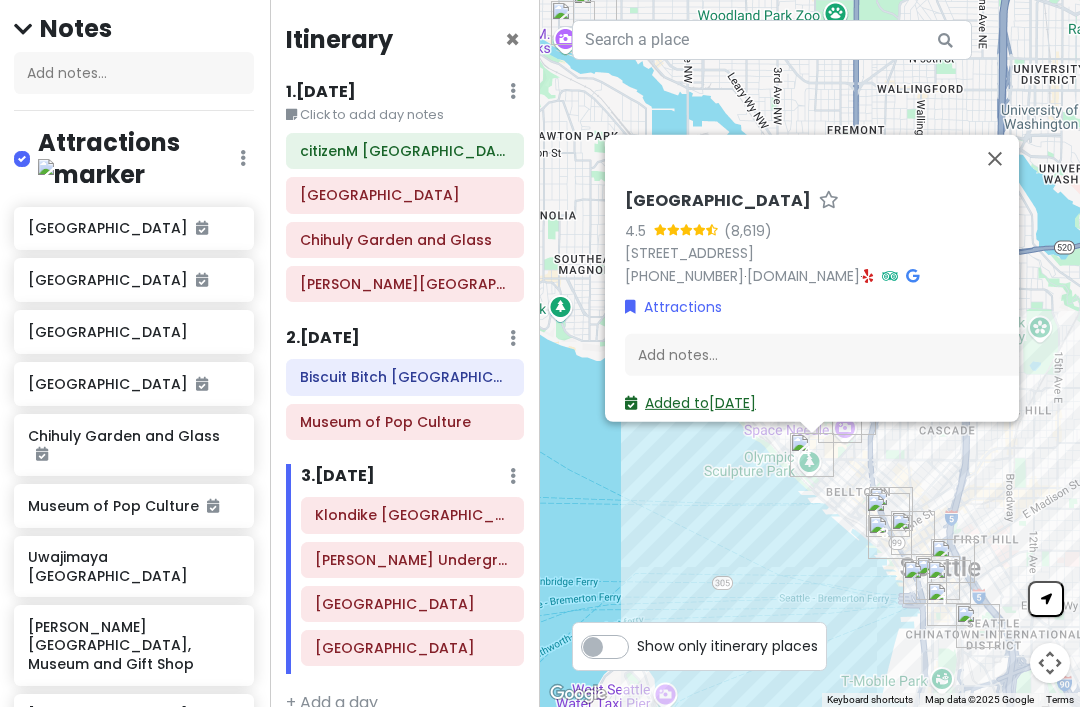 click on "Added to  [DATE]" at bounding box center [690, 402] 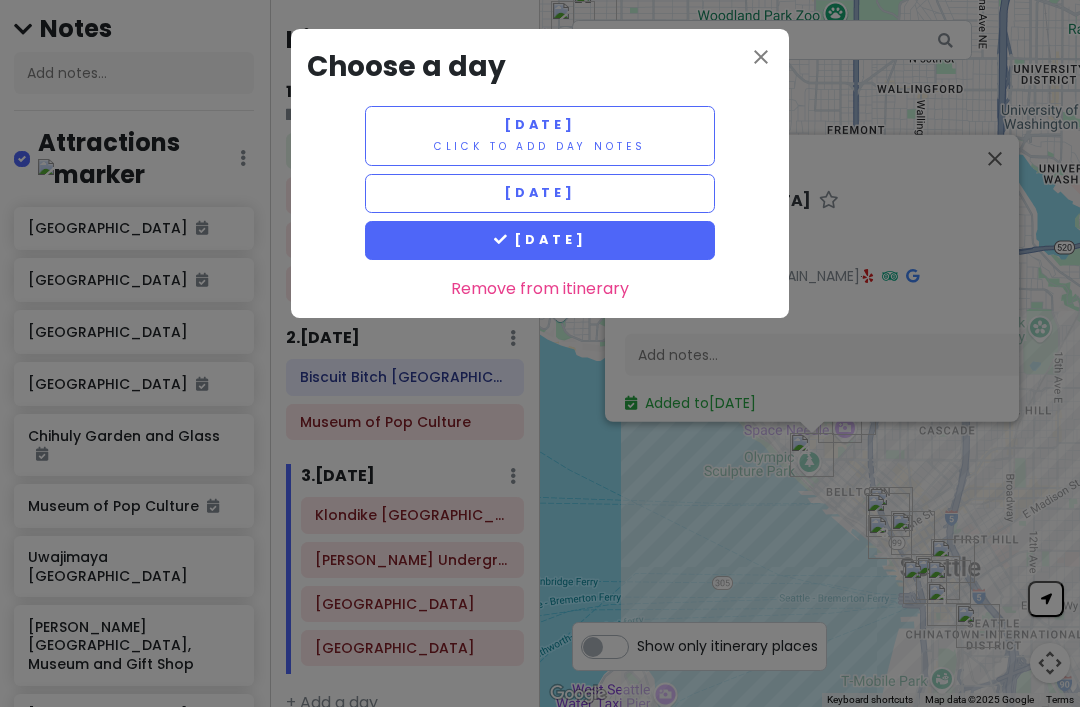 click on "[DATE]" at bounding box center [540, 240] 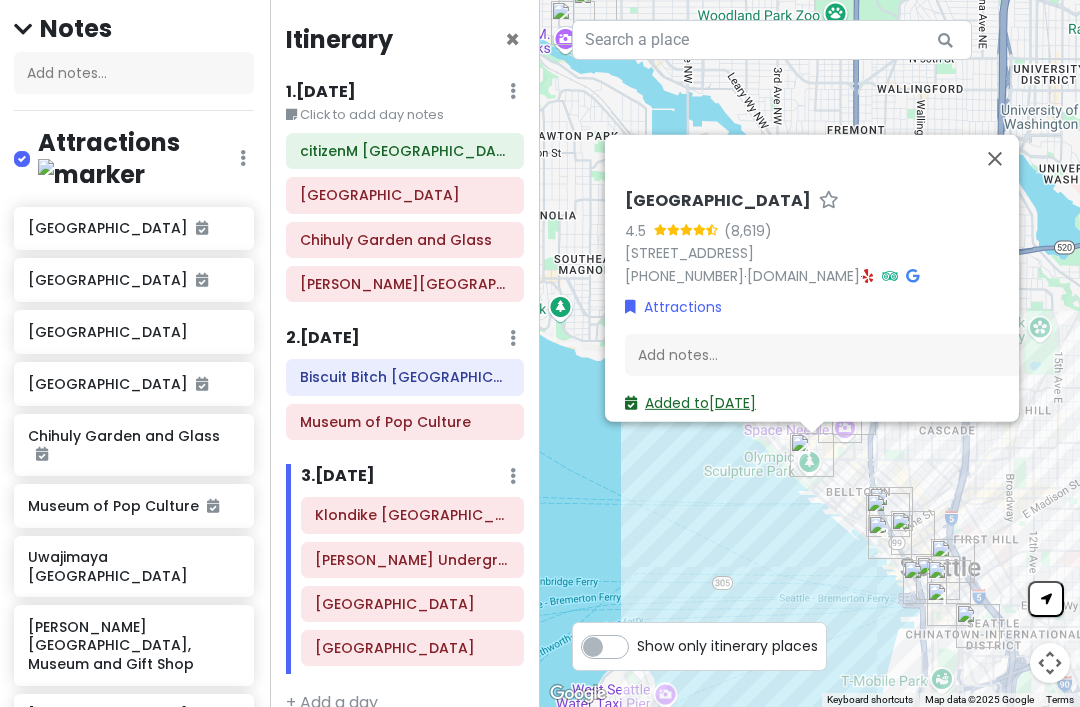 click on "Added to  [DATE]" at bounding box center [690, 402] 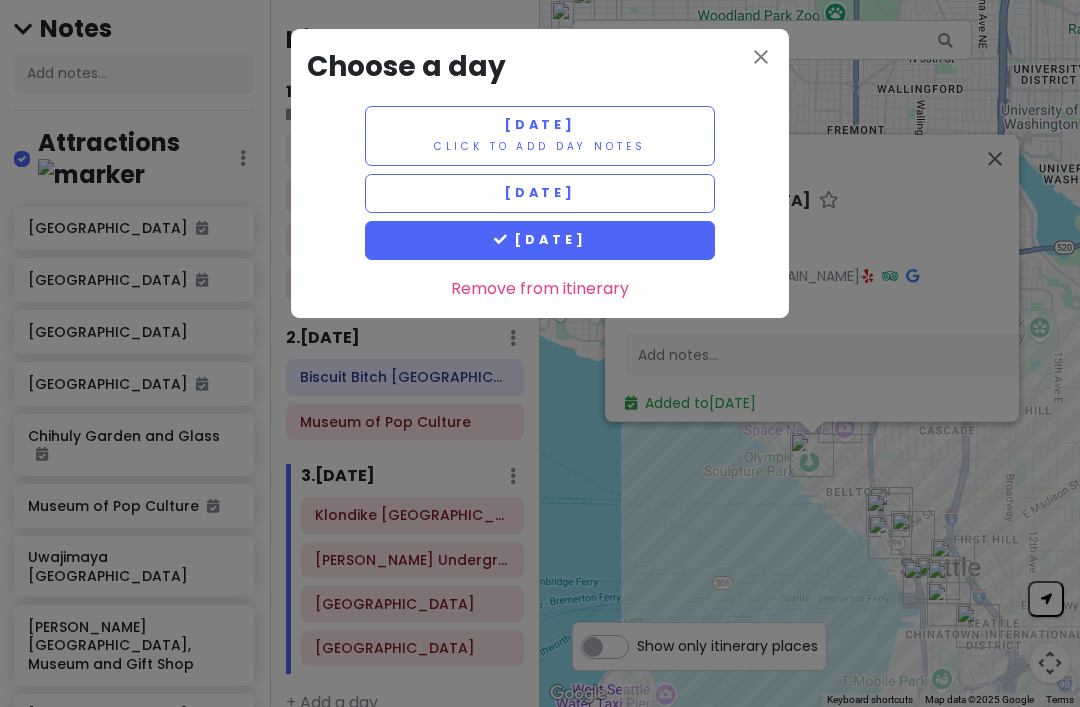 click on "[DATE]" at bounding box center (540, 239) 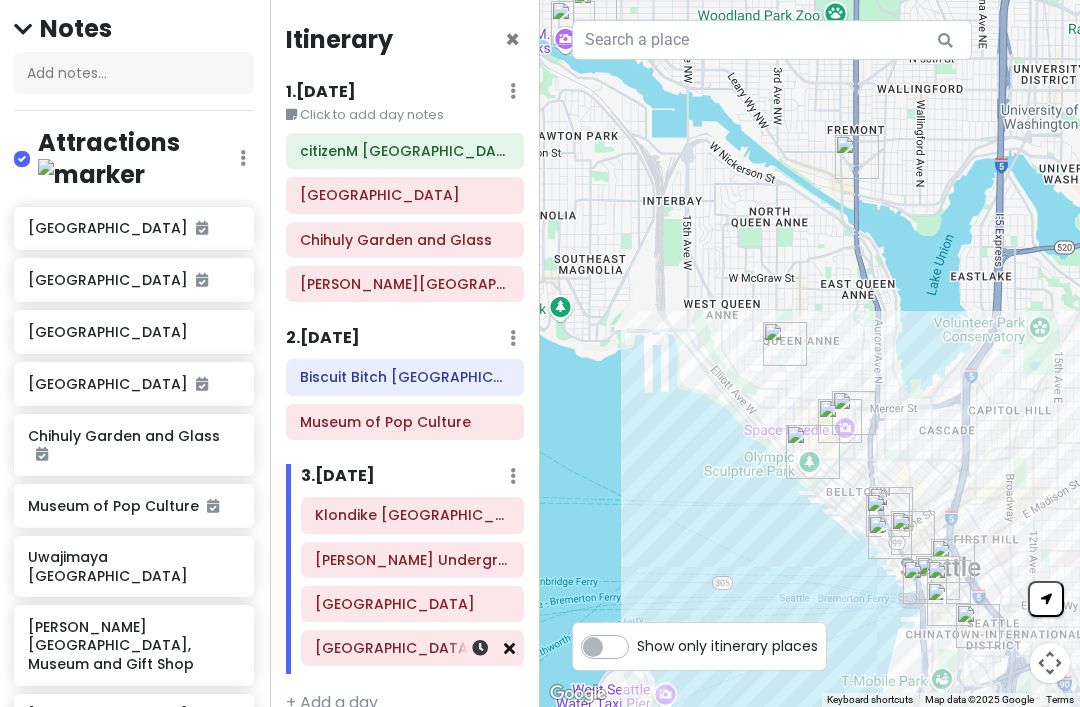 click at bounding box center (509, 648) 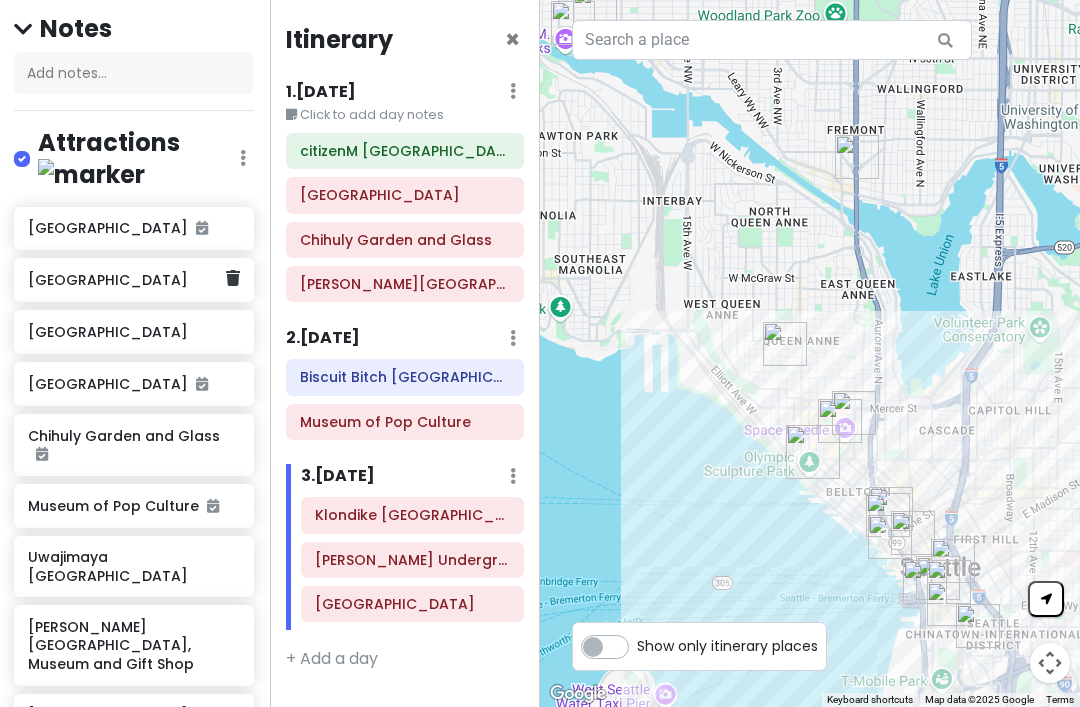 click on "[GEOGRAPHIC_DATA]" at bounding box center [126, 280] 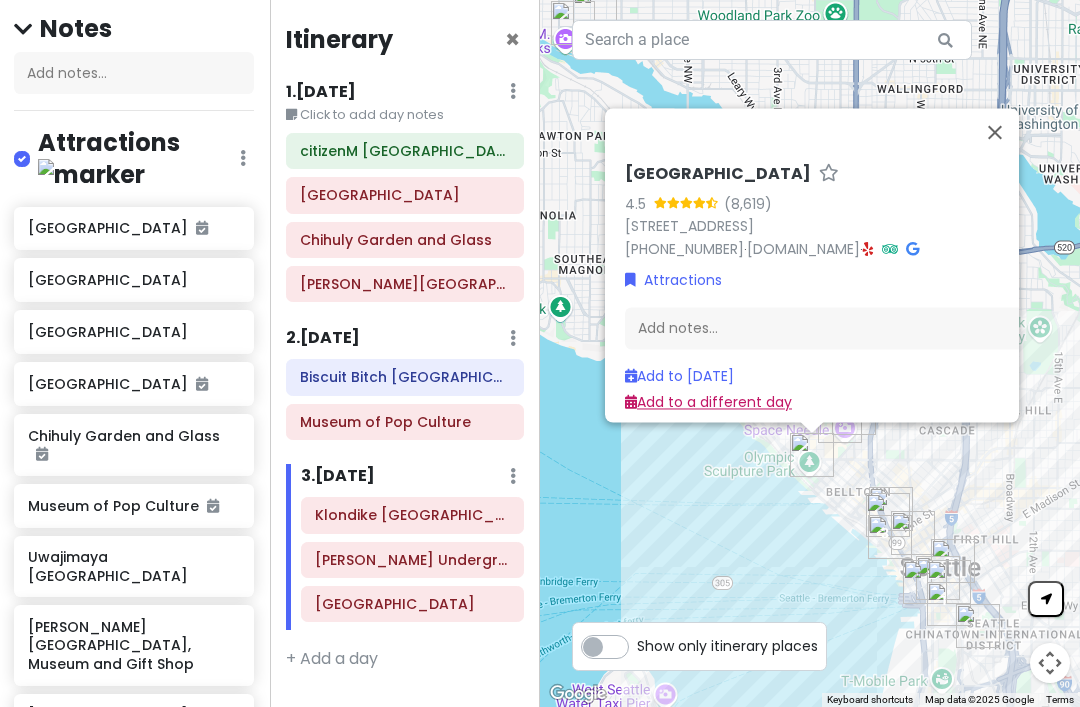 click on "Add to a different day" at bounding box center [708, 402] 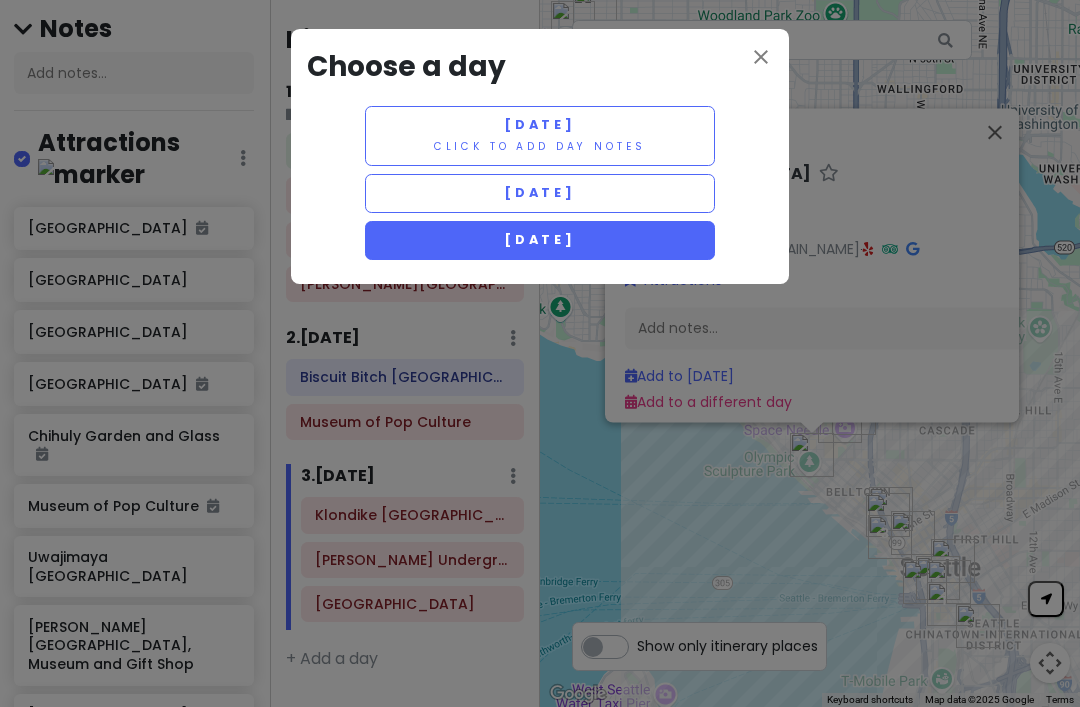 click on "[DATE]" at bounding box center (540, 239) 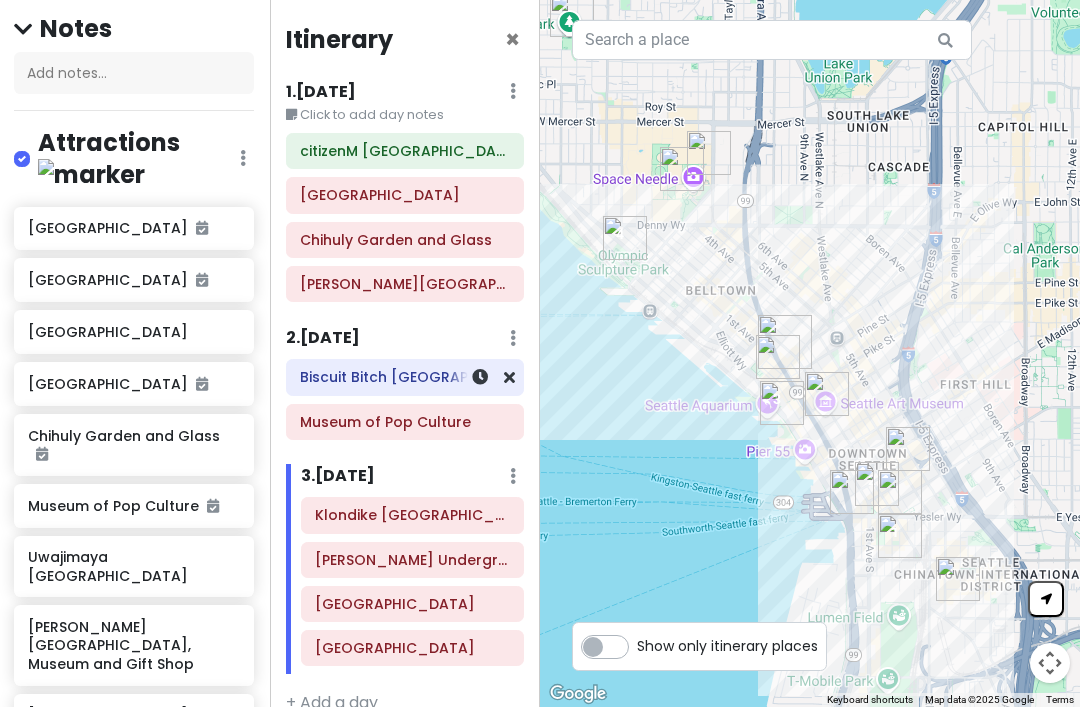 click on "Biscuit Bitch [GEOGRAPHIC_DATA]" at bounding box center (405, 377) 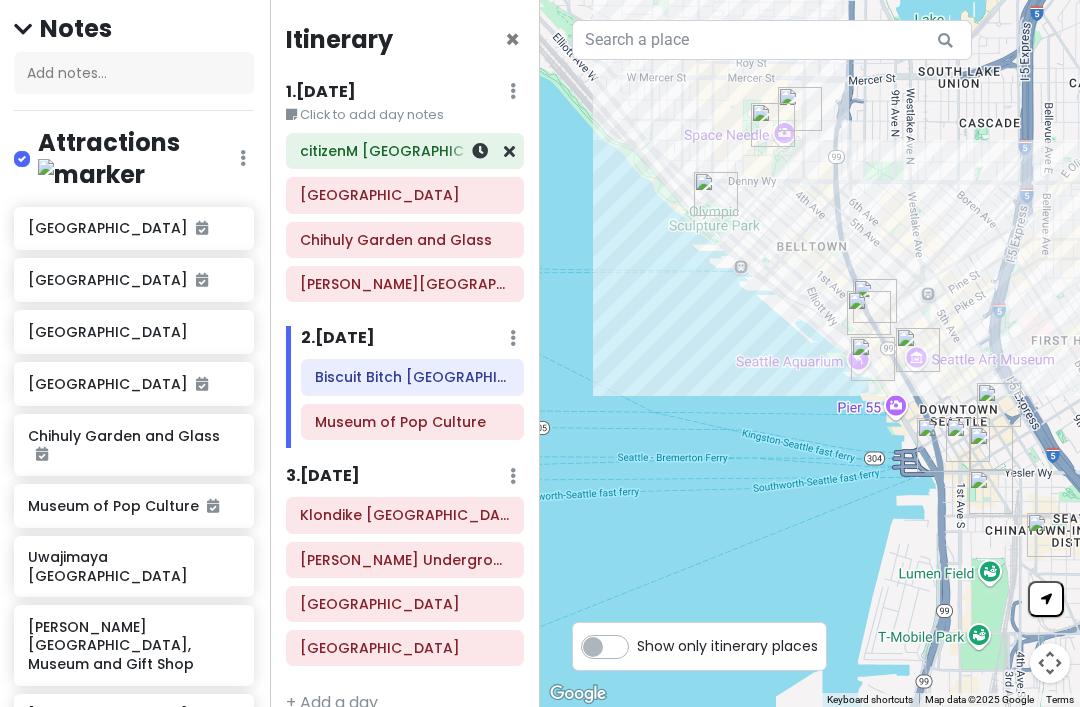 click on "citizenM [GEOGRAPHIC_DATA]" at bounding box center (405, 151) 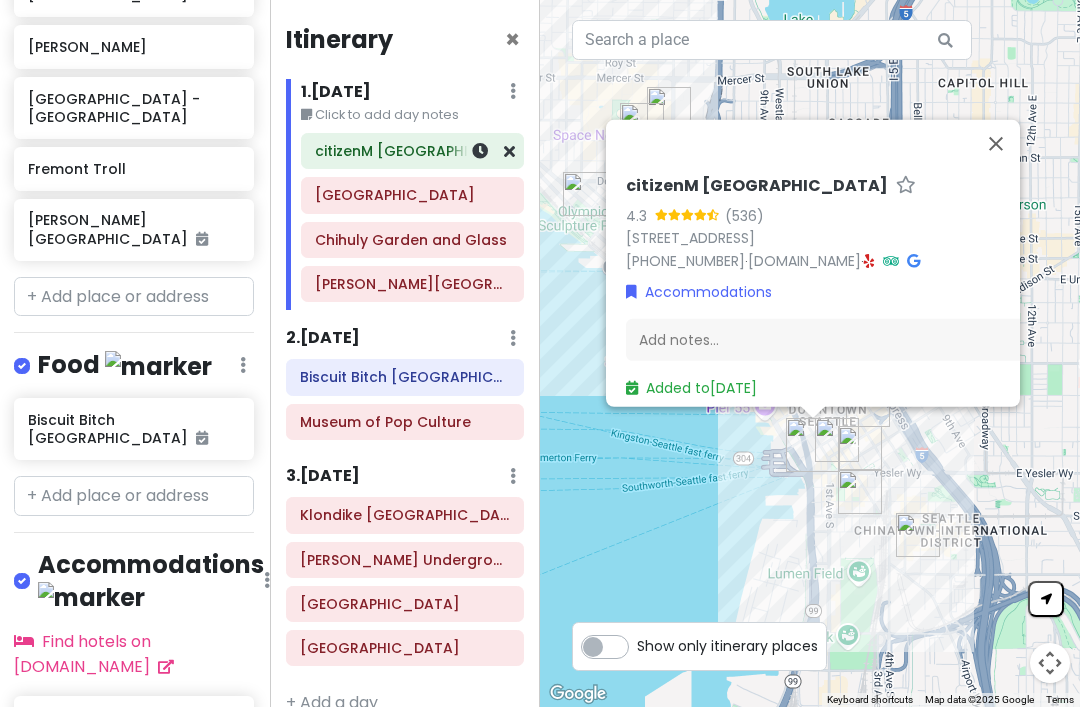 scroll, scrollTop: 1143, scrollLeft: 2, axis: both 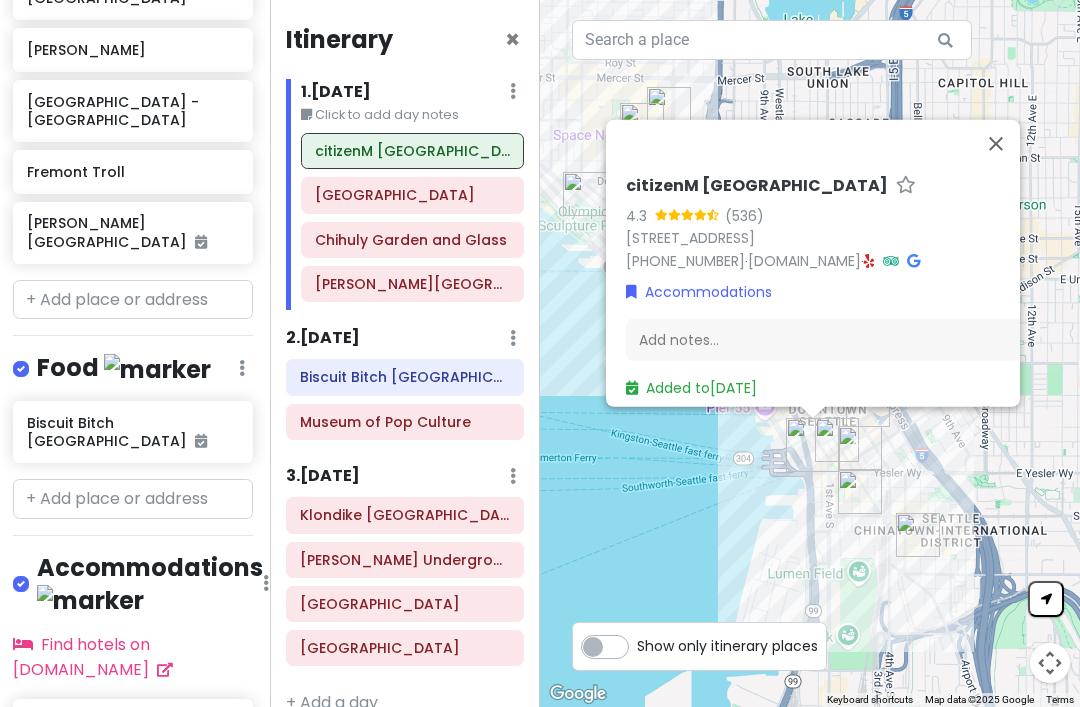 click on "citizenM [GEOGRAPHIC_DATA]" at bounding box center [125, 730] 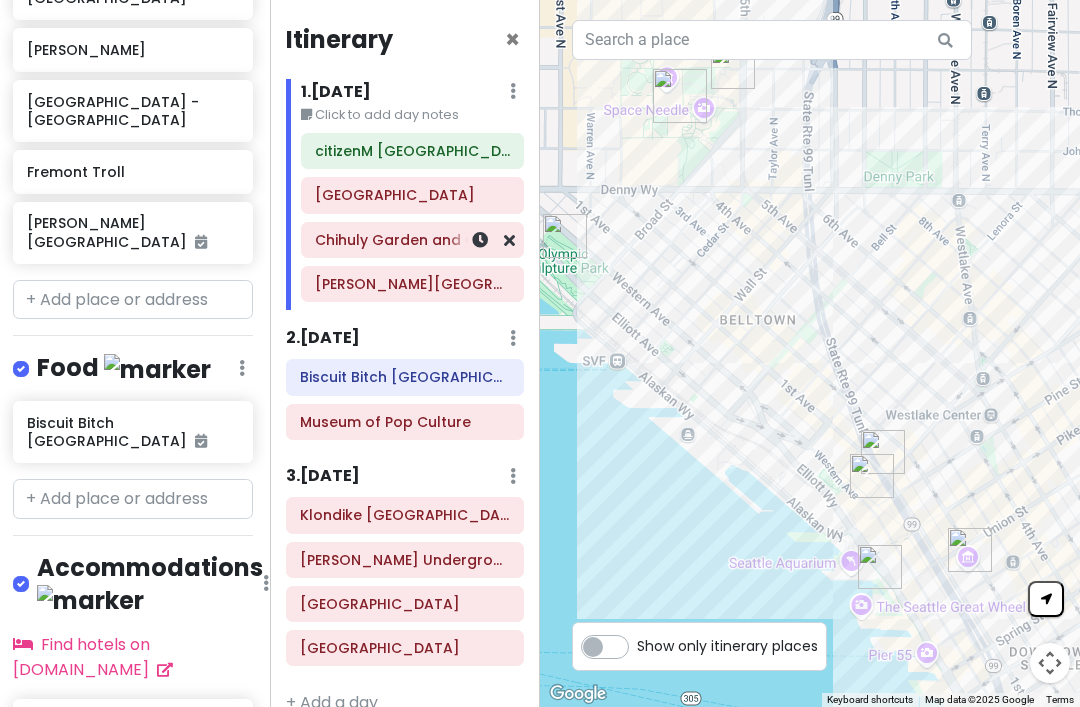 click on "Chihuly Garden and Glass" at bounding box center [412, 240] 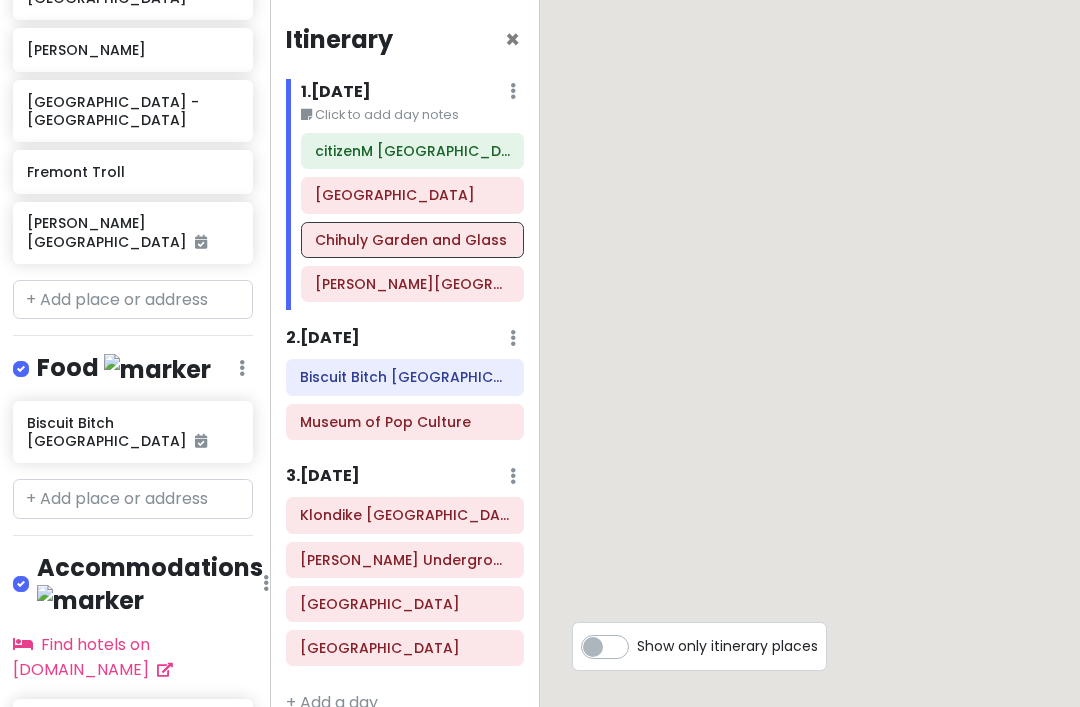 scroll, scrollTop: 1143, scrollLeft: 2, axis: both 